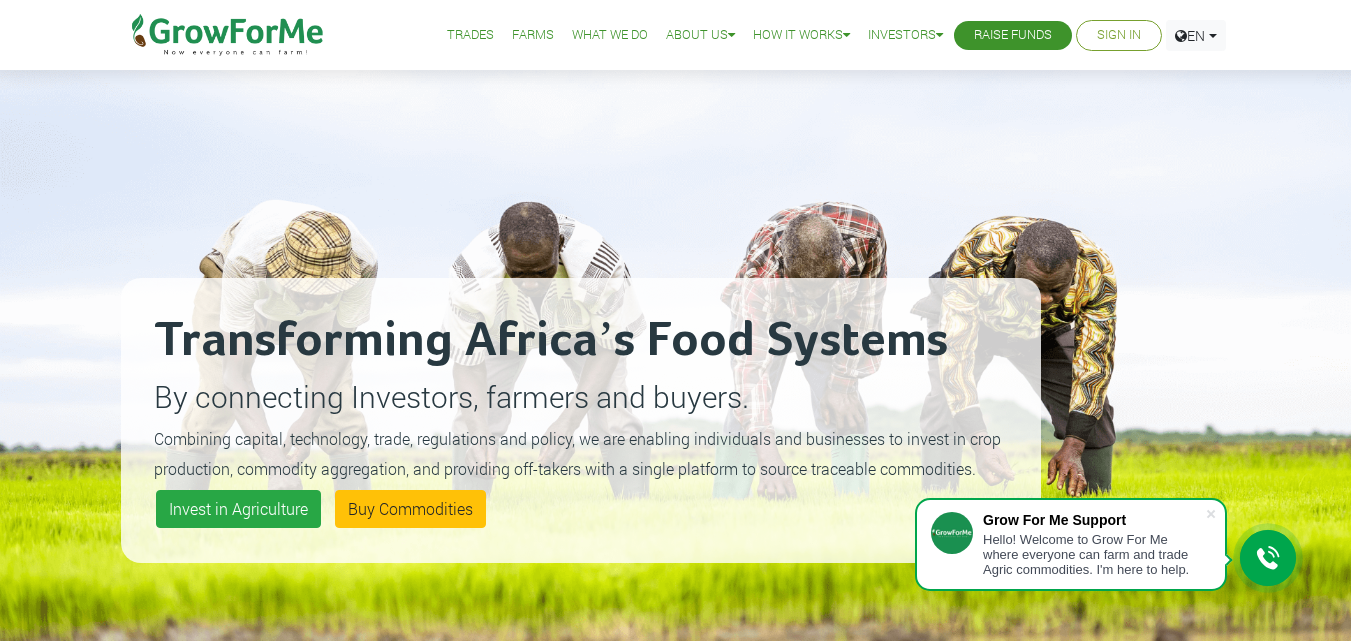 scroll, scrollTop: 0, scrollLeft: 0, axis: both 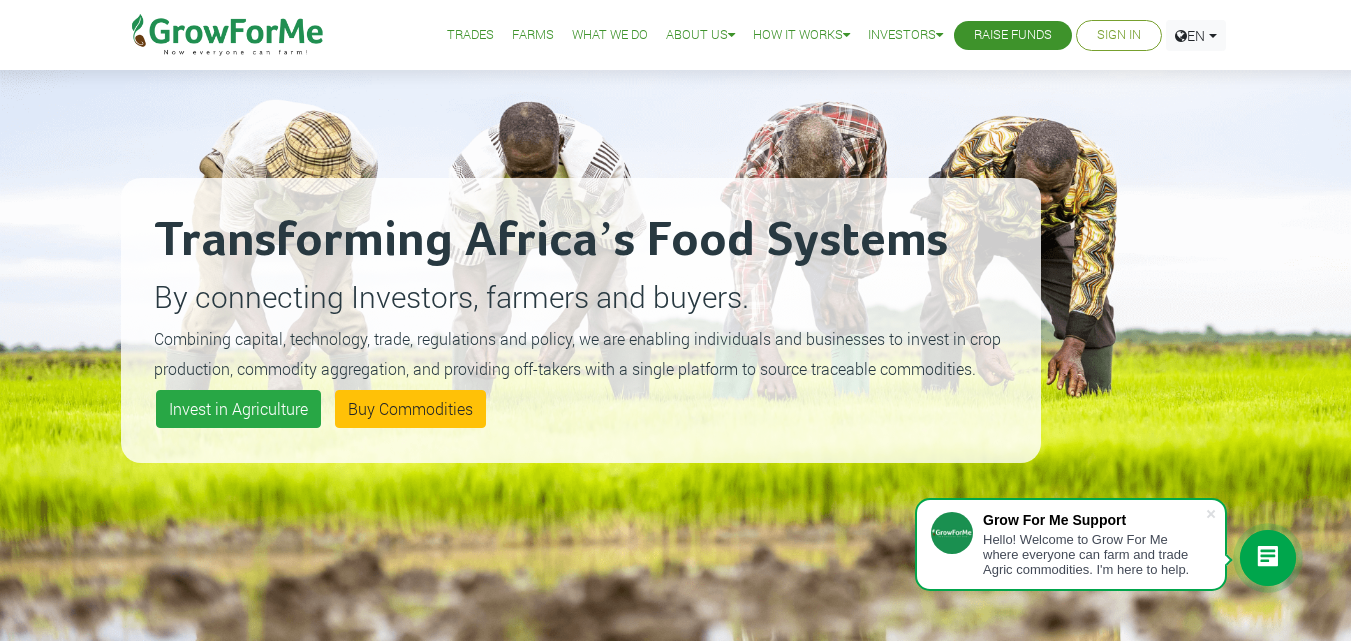 click on "Sign In" at bounding box center (1119, 35) 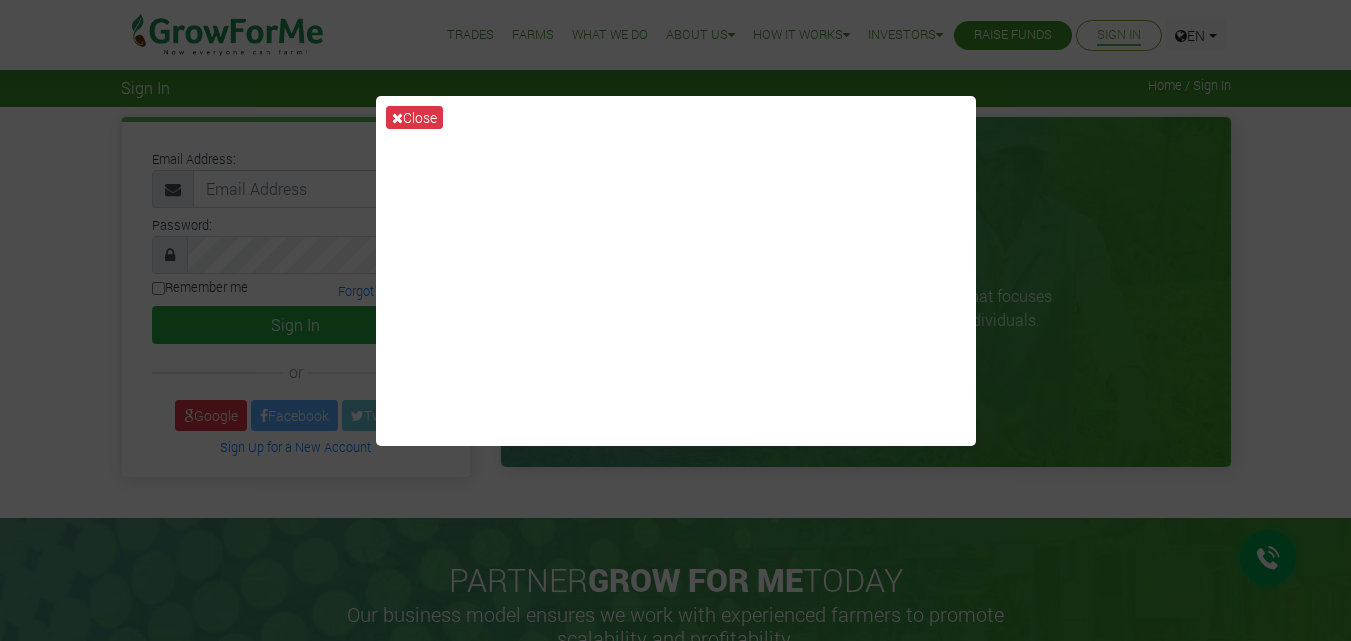 scroll, scrollTop: 0, scrollLeft: 0, axis: both 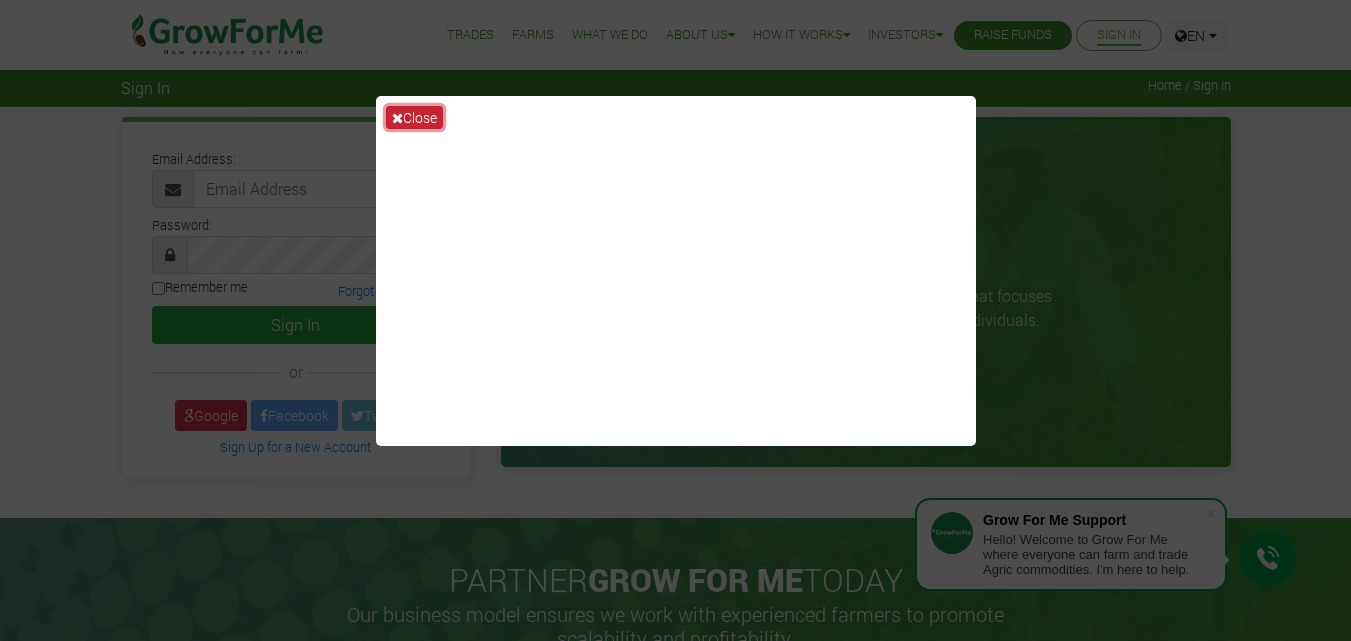 click on "Close" at bounding box center [414, 117] 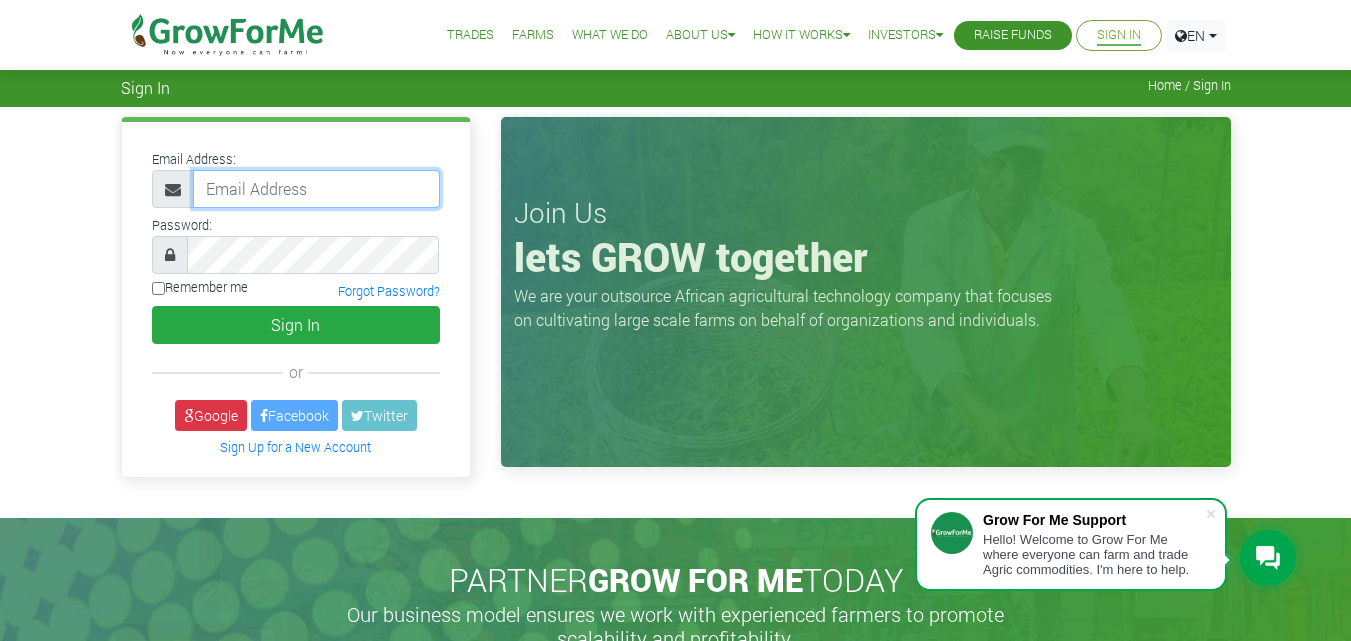click at bounding box center (316, 189) 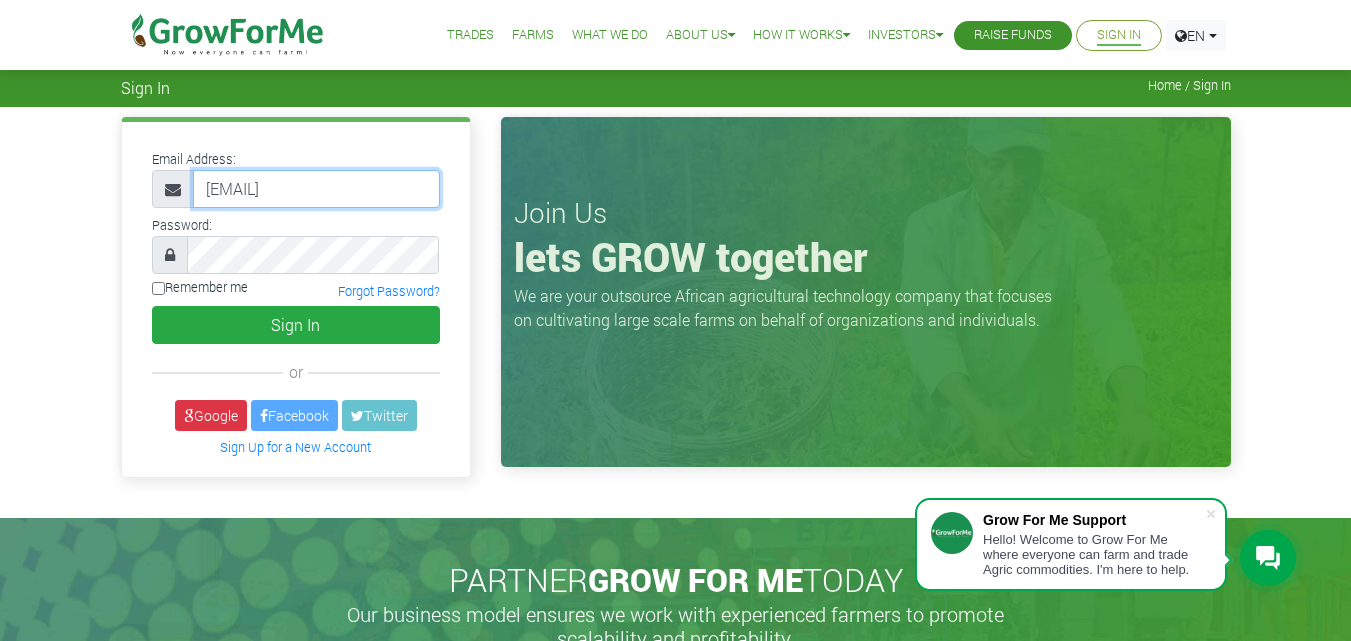 scroll, scrollTop: 0, scrollLeft: 13, axis: horizontal 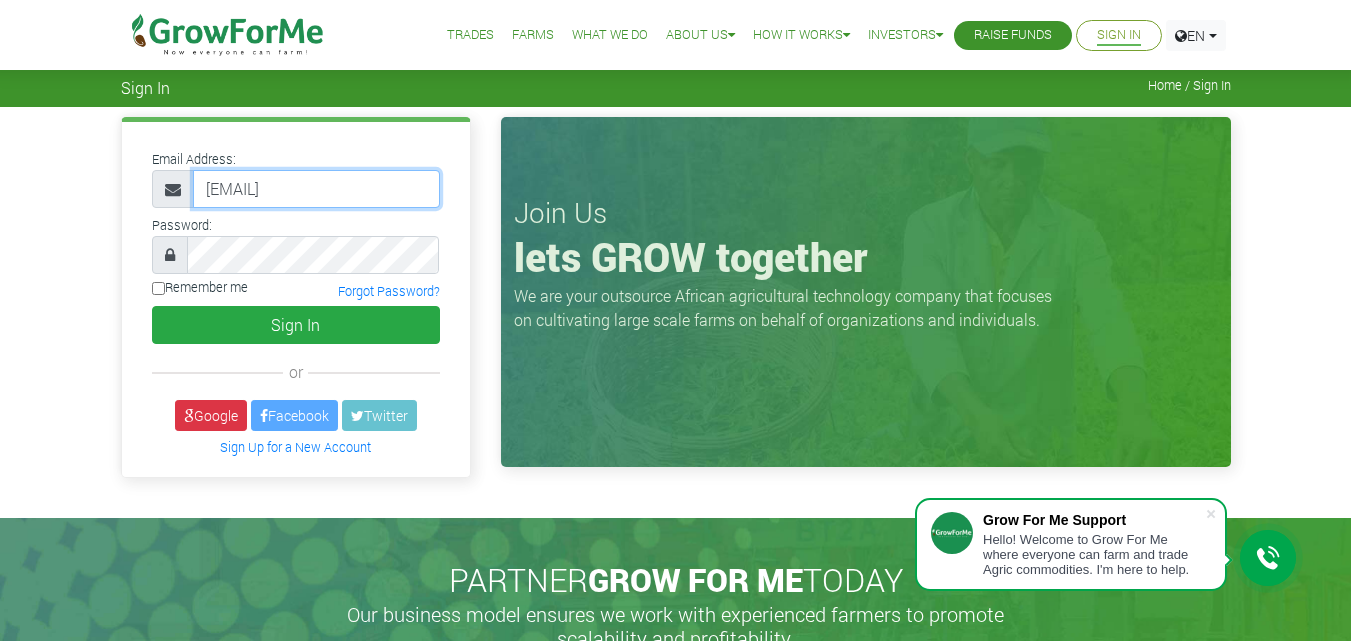 type on "233552570776@growforme.com" 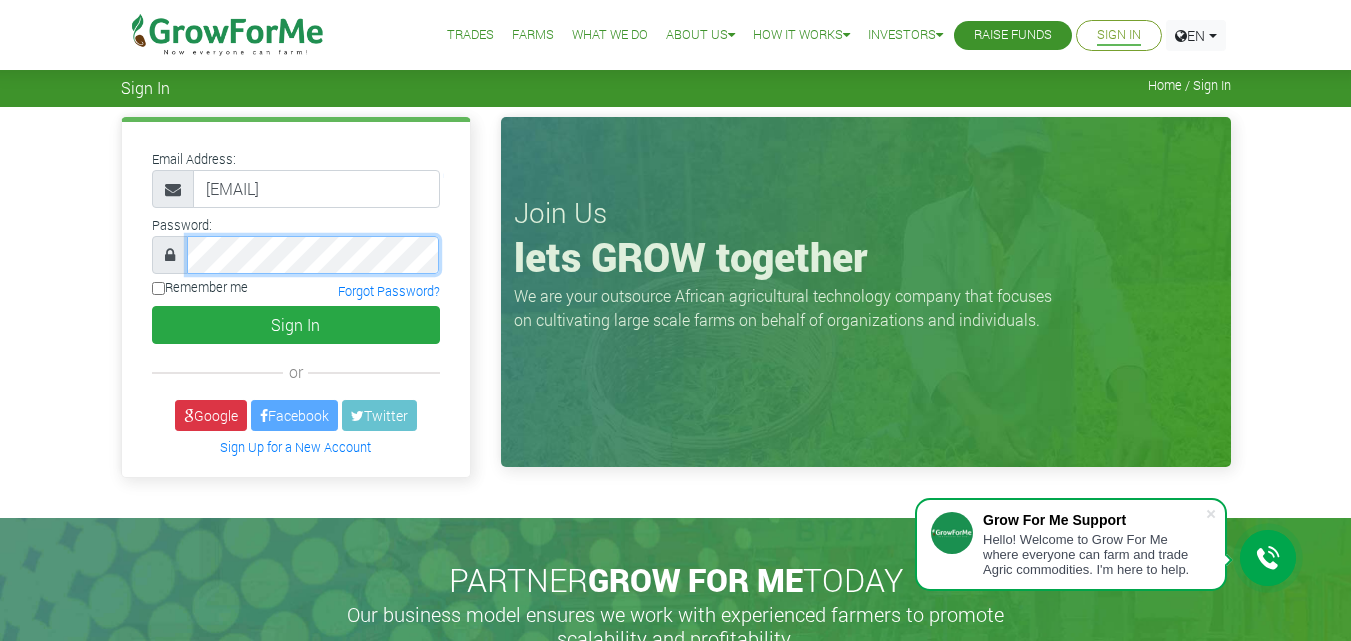 scroll, scrollTop: 0, scrollLeft: 0, axis: both 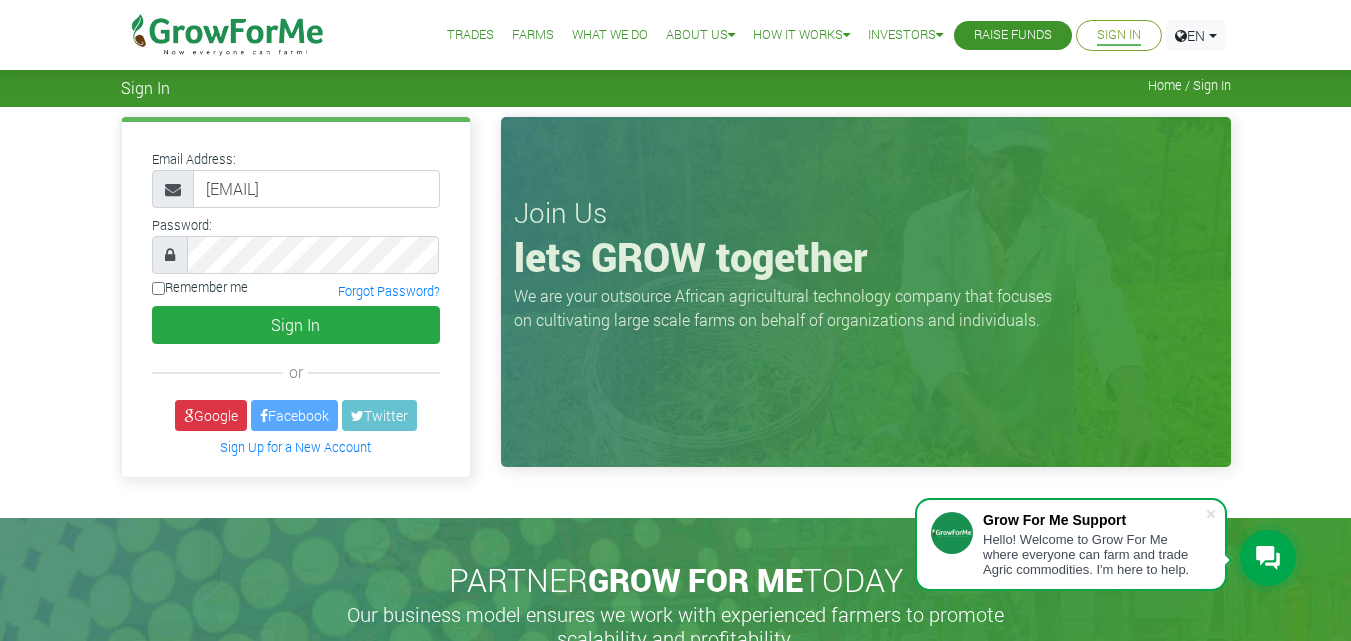 click at bounding box center [170, 255] 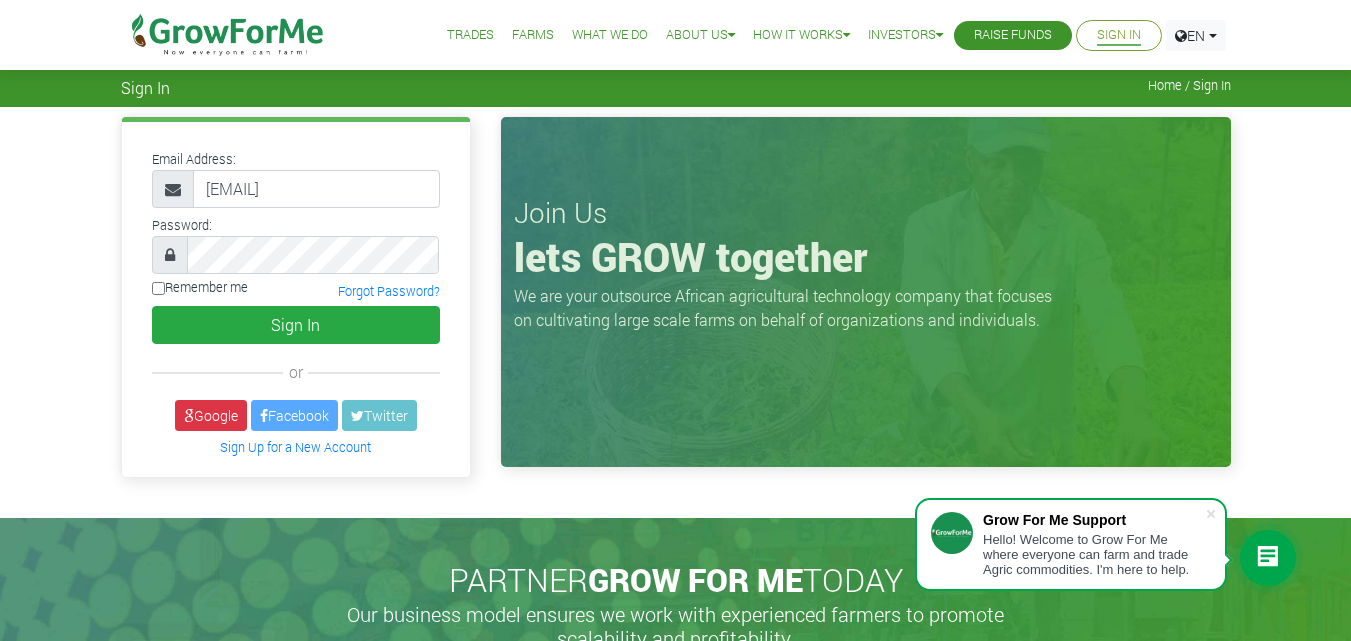 click at bounding box center [170, 255] 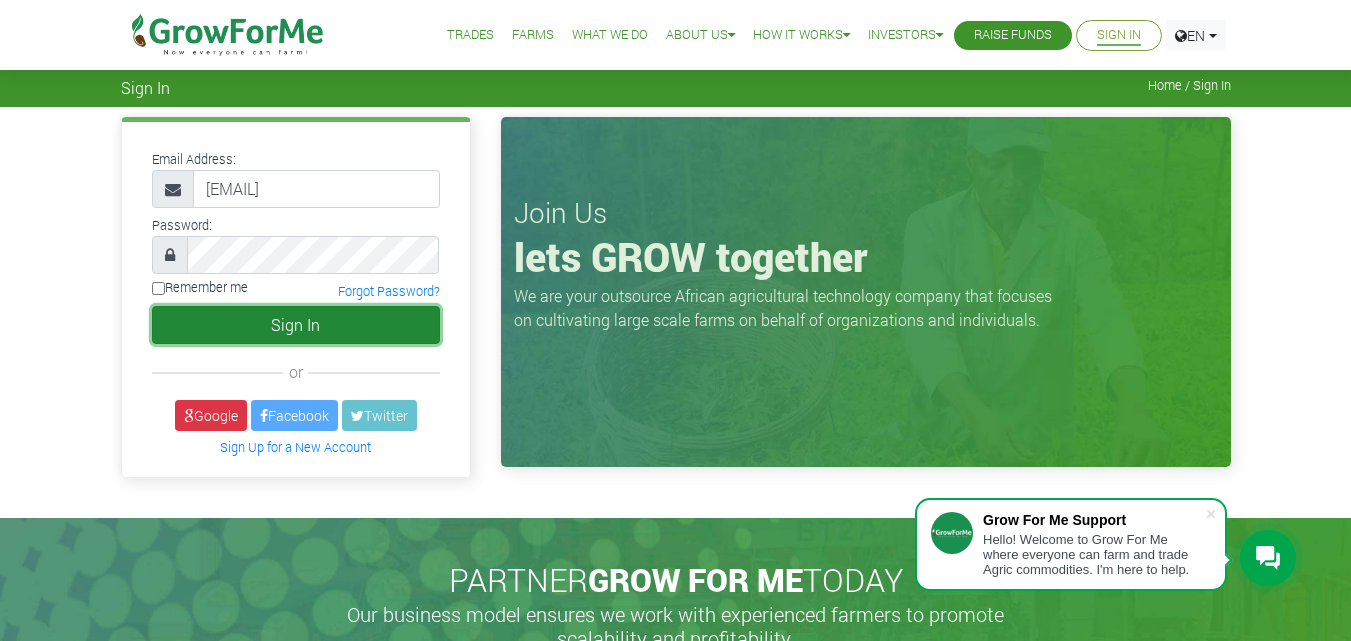 click on "Sign In" at bounding box center (296, 325) 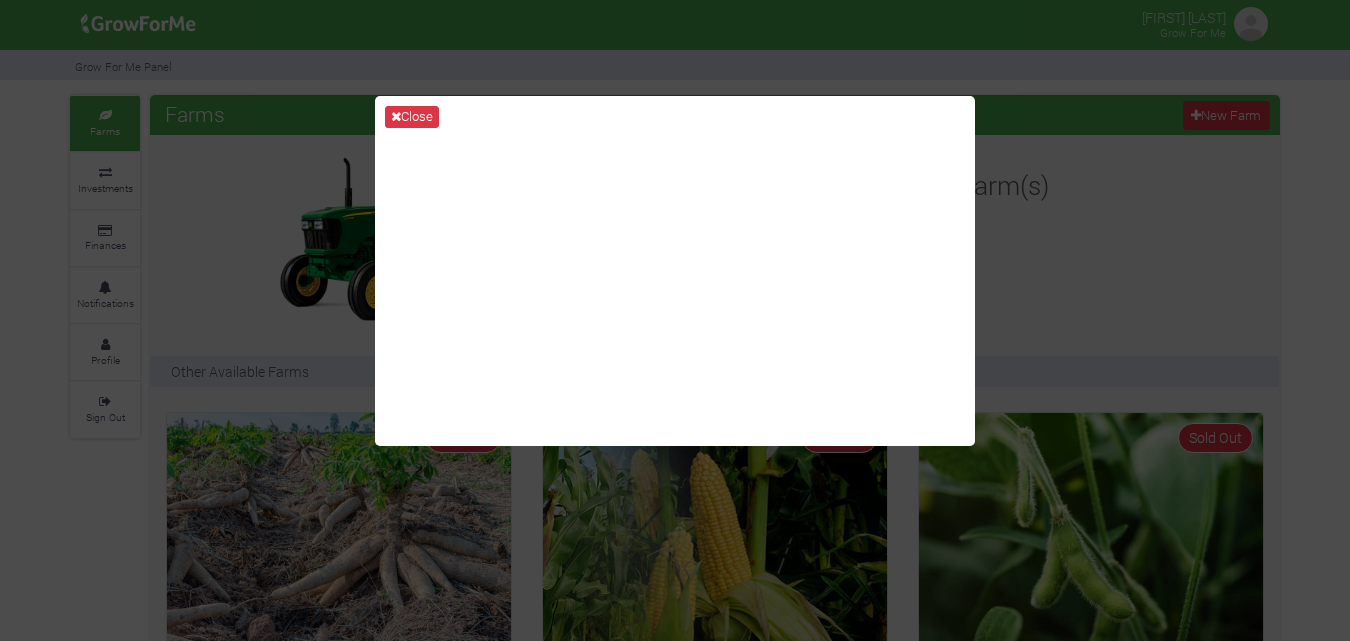 scroll, scrollTop: 0, scrollLeft: 0, axis: both 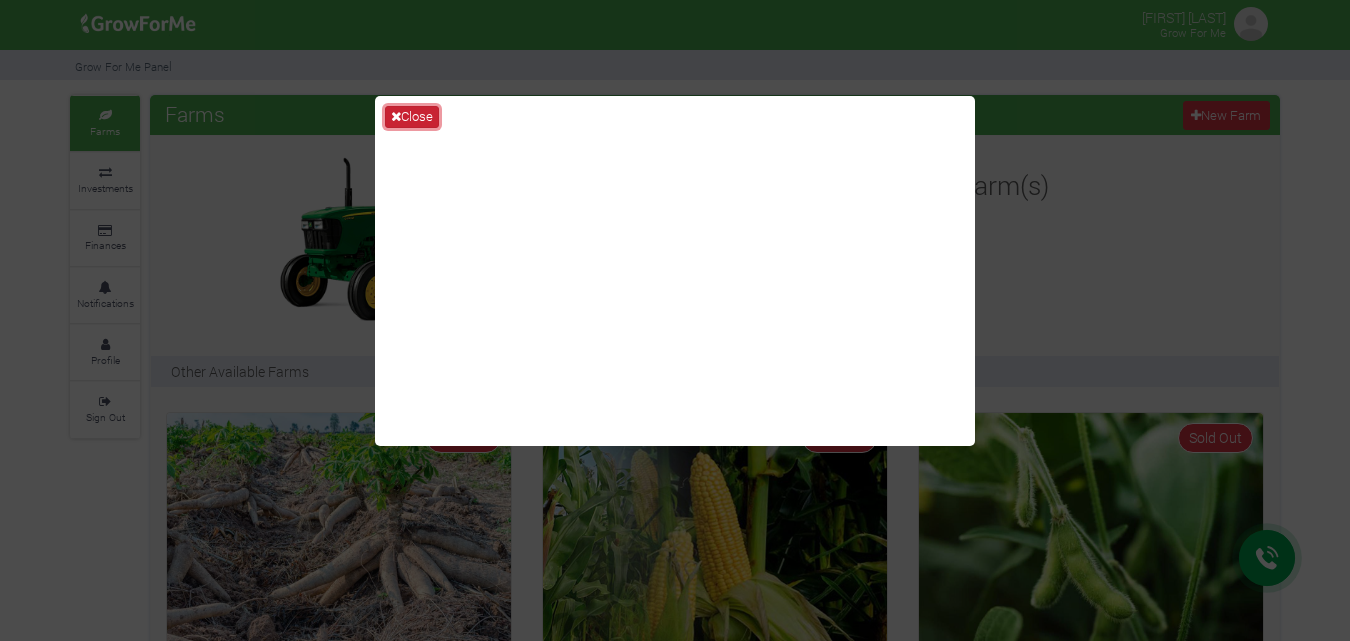 click on "Close" at bounding box center (412, 117) 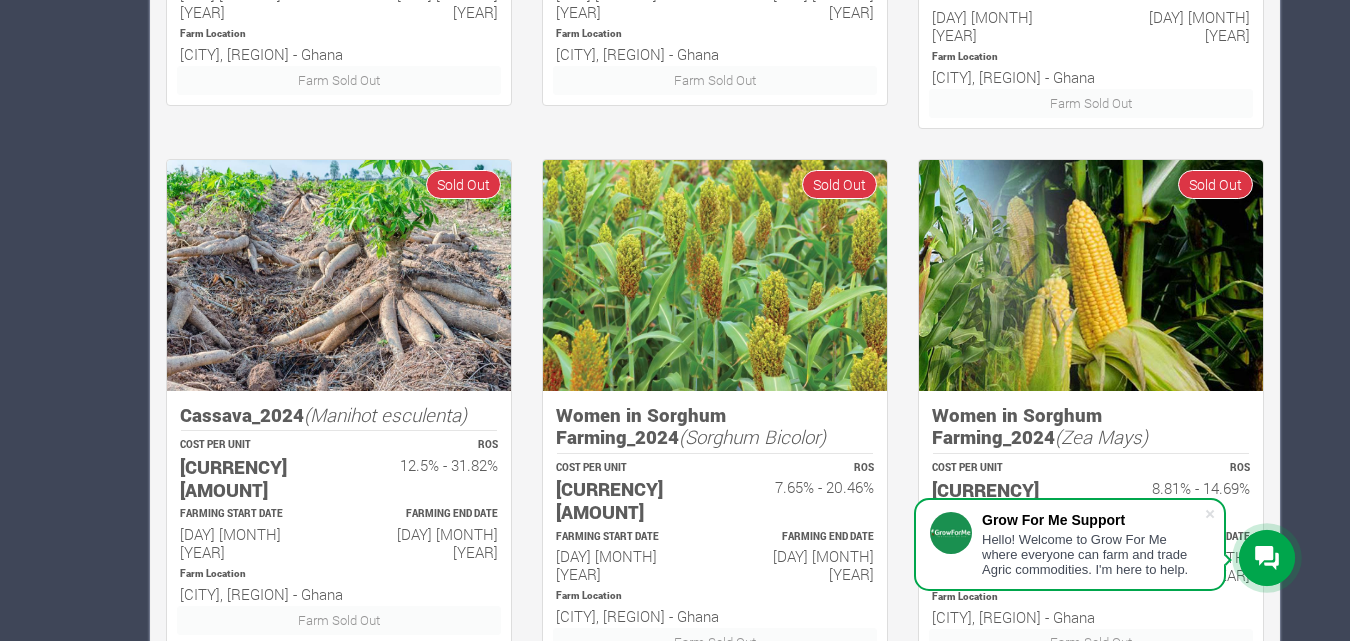 scroll, scrollTop: 1333, scrollLeft: 0, axis: vertical 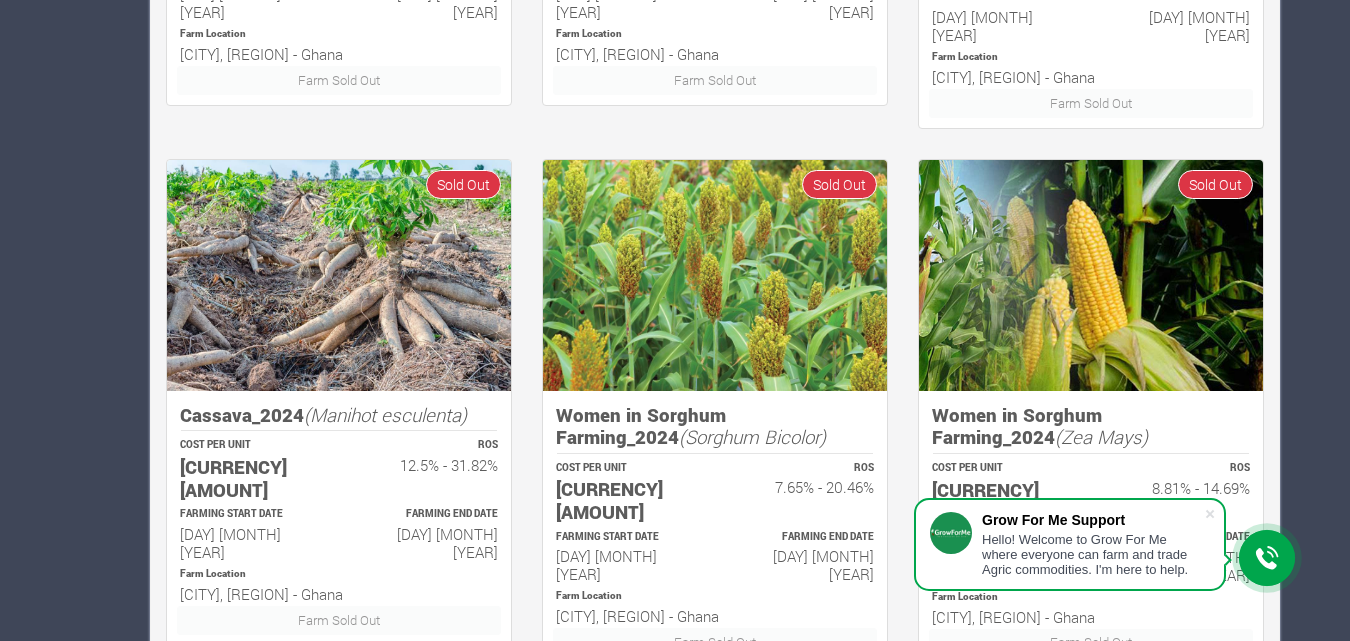 click on "2" at bounding box center (243, 703) 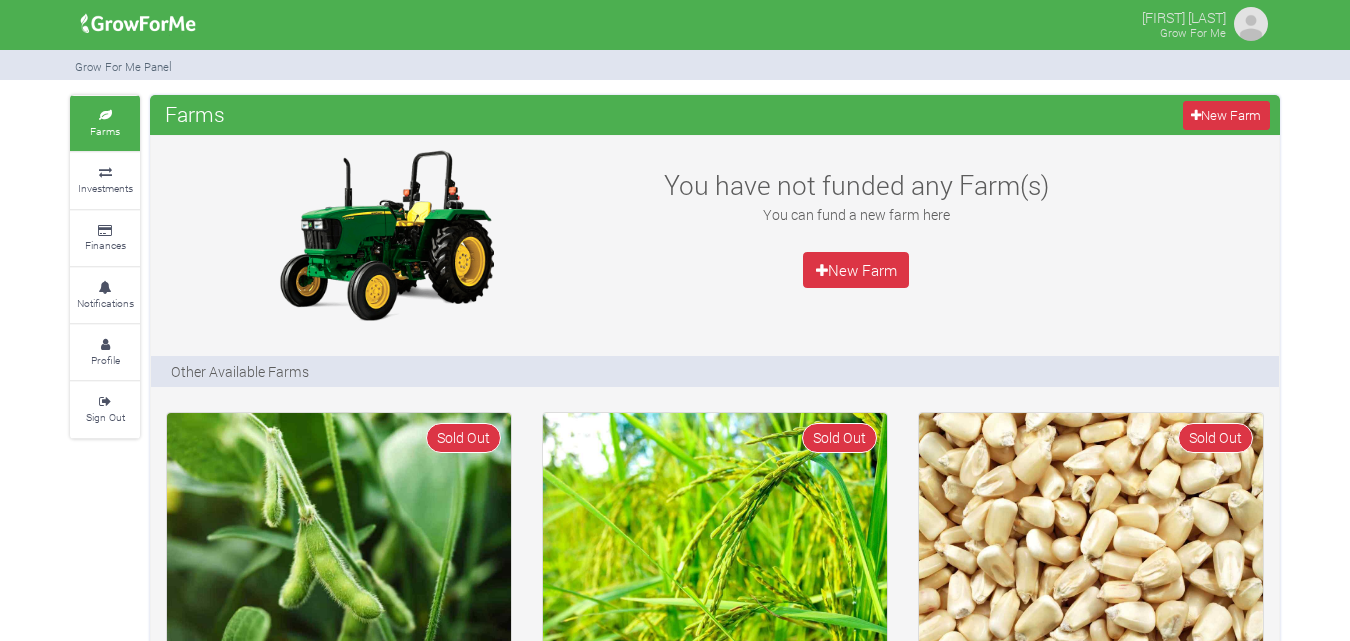 scroll, scrollTop: 0, scrollLeft: 0, axis: both 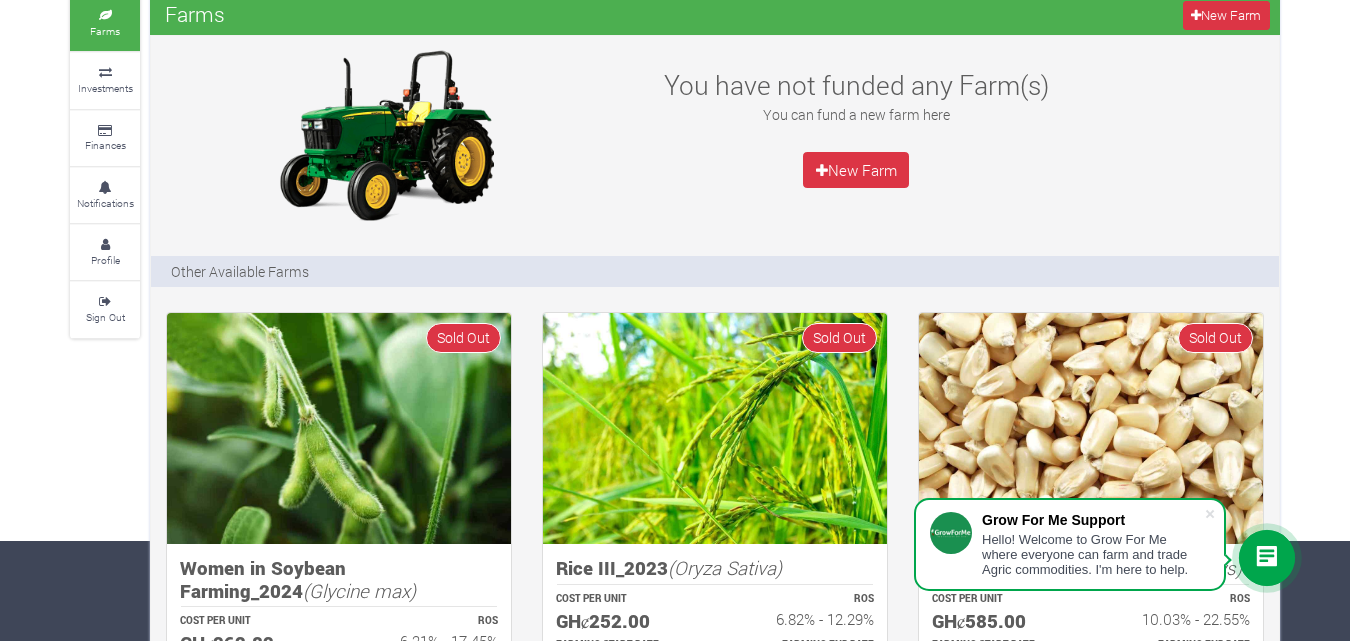 click on "Other Available Farms" at bounding box center (240, 271) 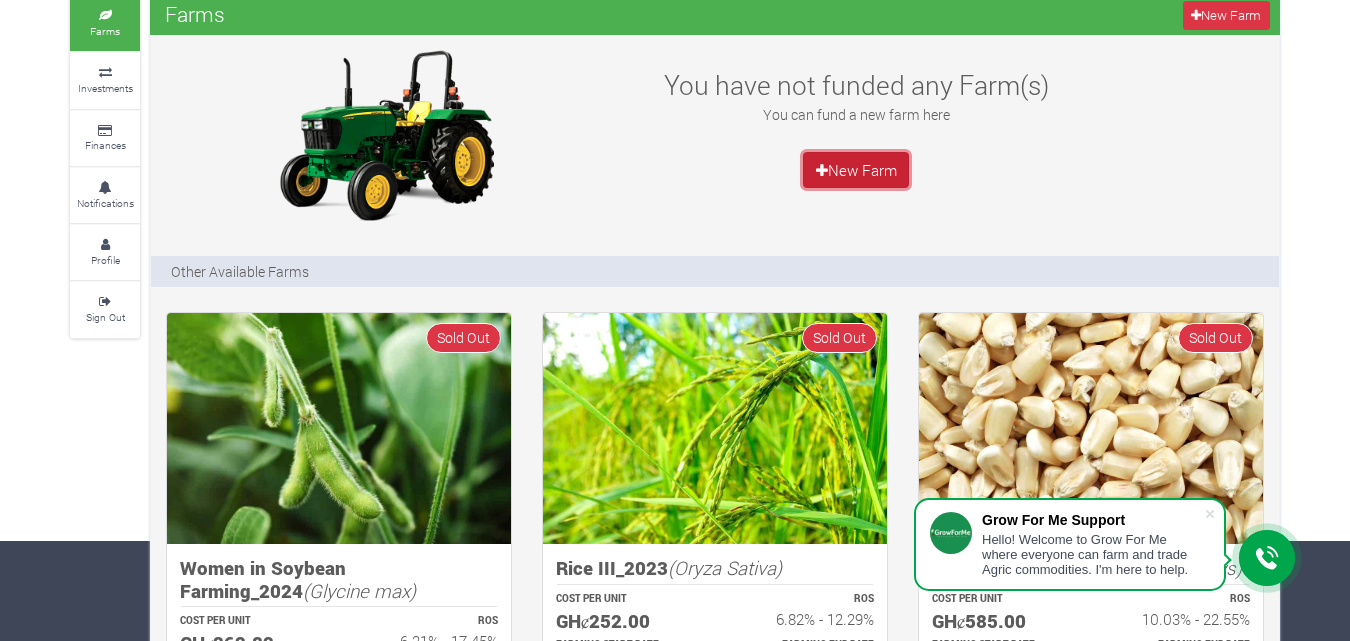 click on "New Farm" at bounding box center (856, 170) 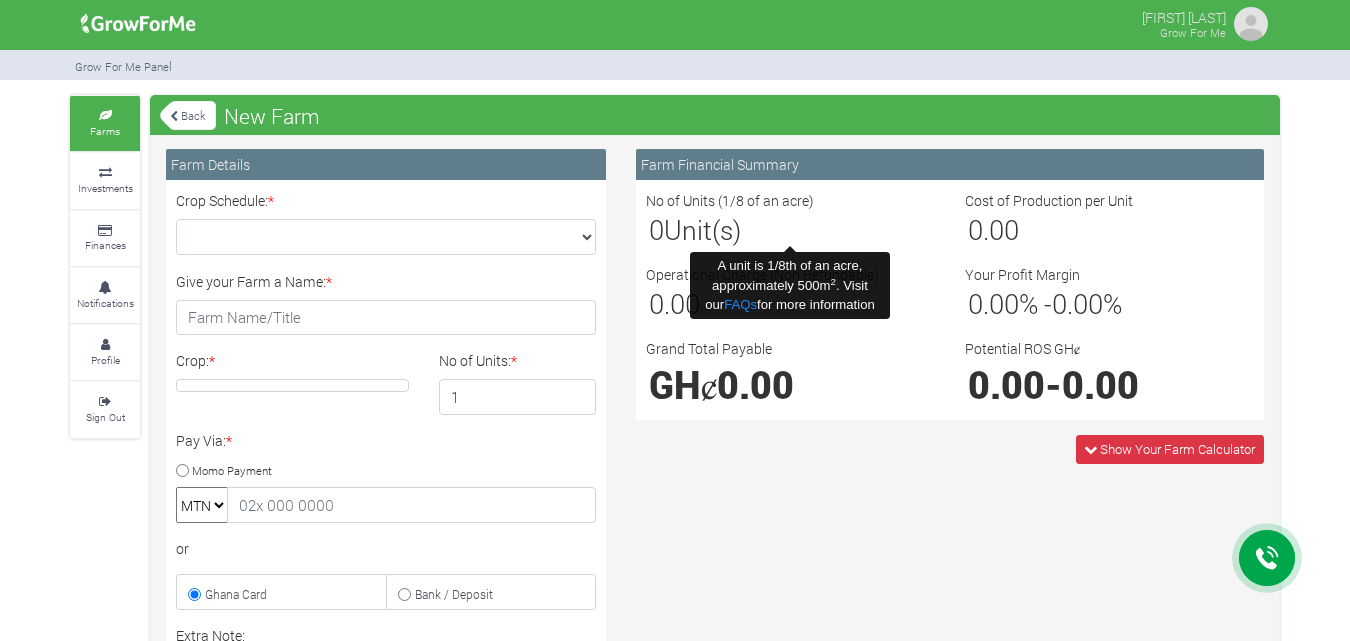 scroll, scrollTop: 0, scrollLeft: 0, axis: both 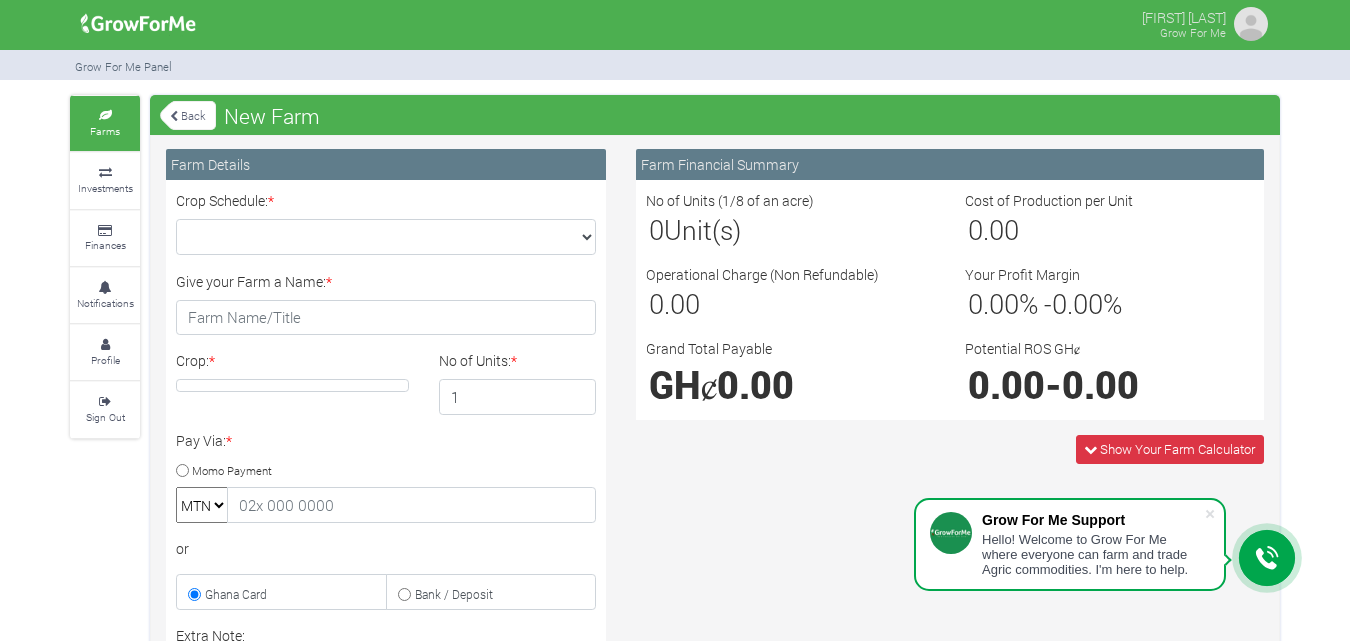 click on "Back" at bounding box center [188, 115] 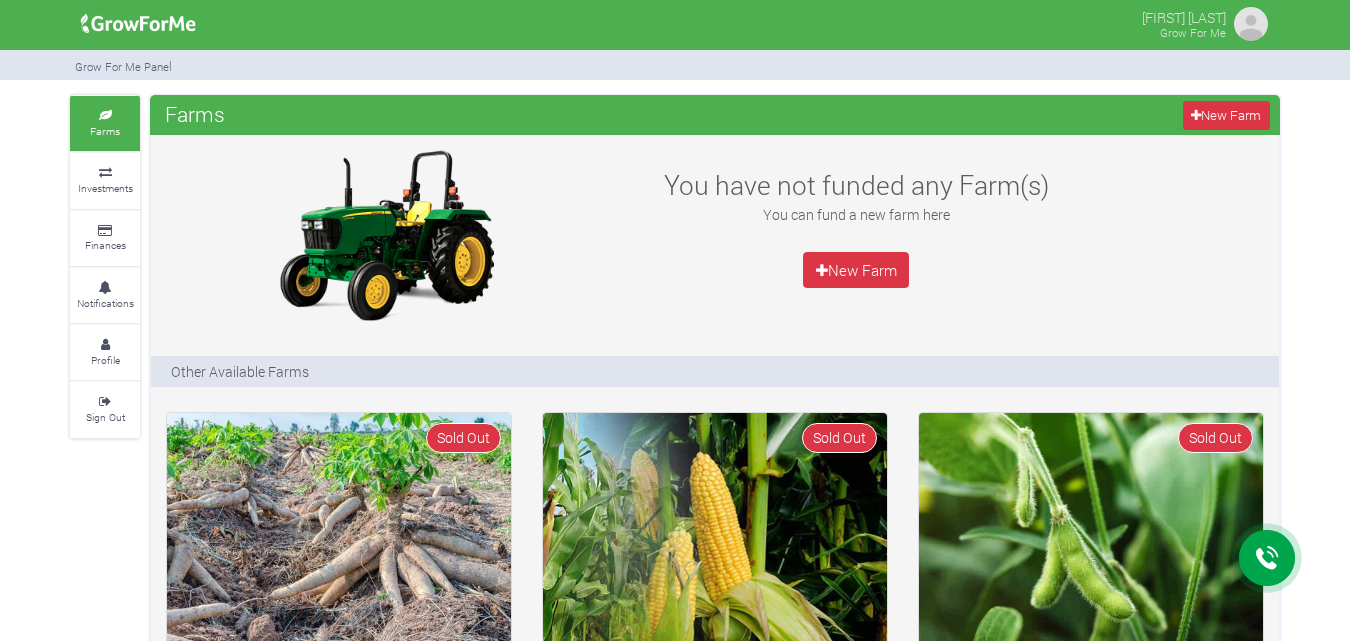 scroll, scrollTop: 0, scrollLeft: 0, axis: both 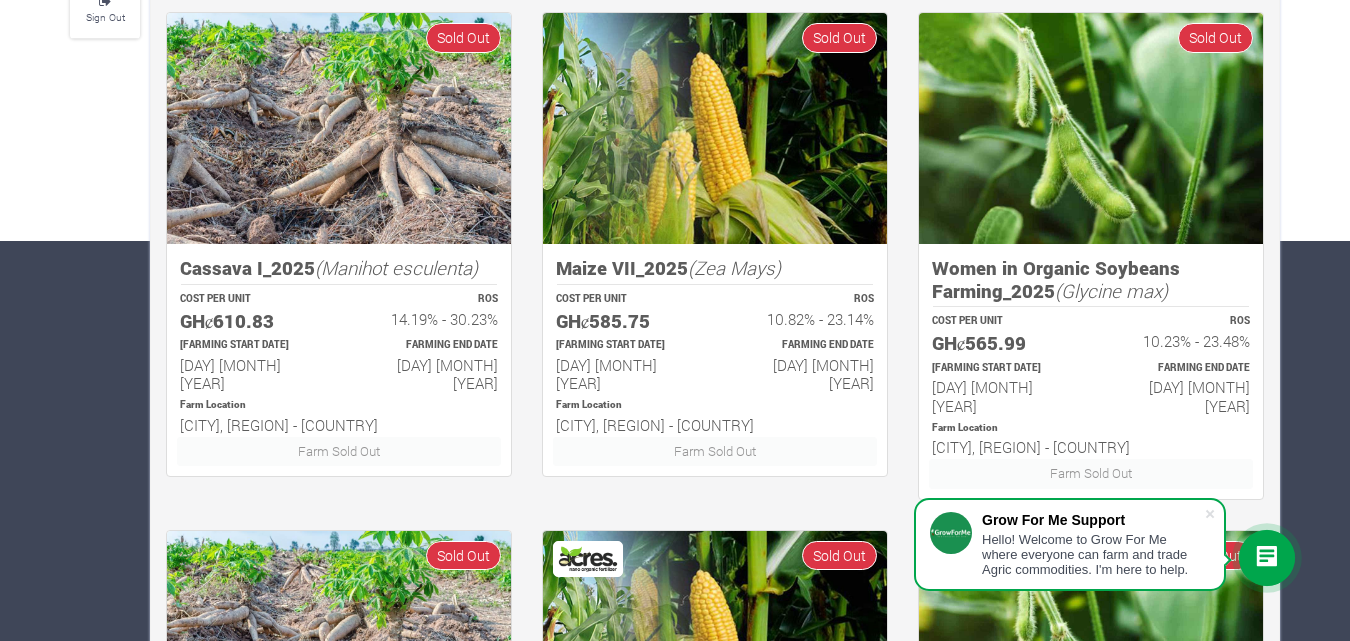 click on "Farm Sold Out" at bounding box center (339, 416) 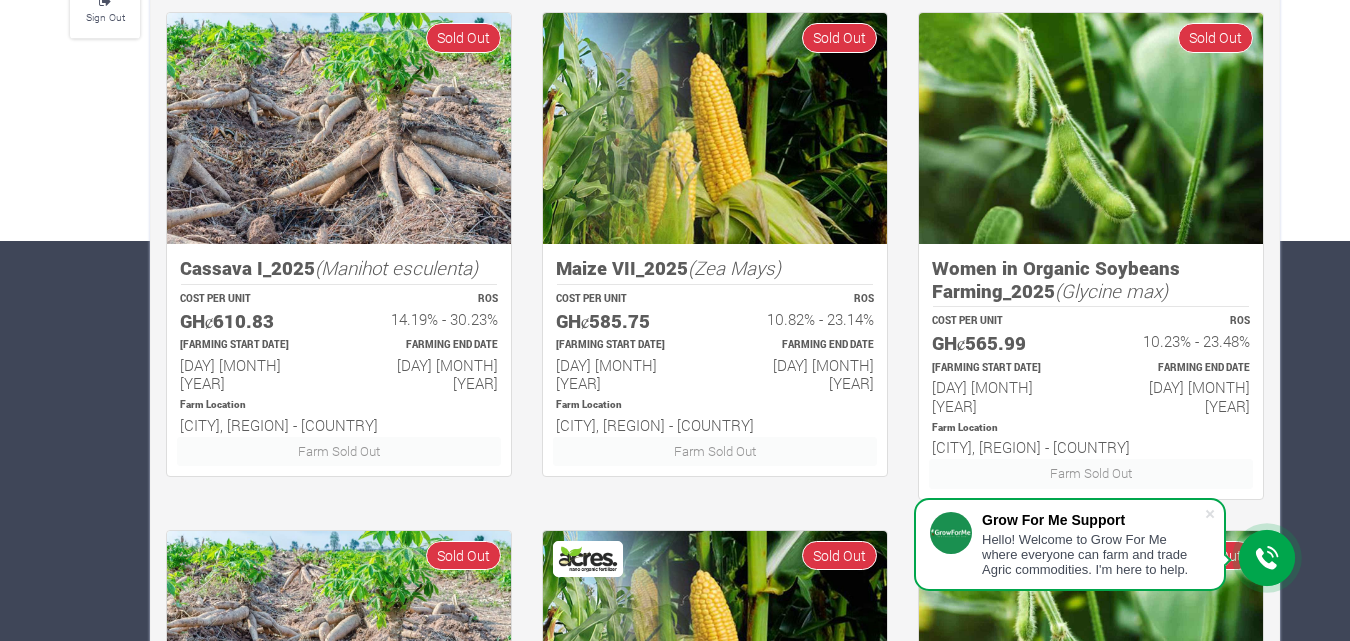 click on "ROS
14.19% - 30.23%" at bounding box center [427, 312] 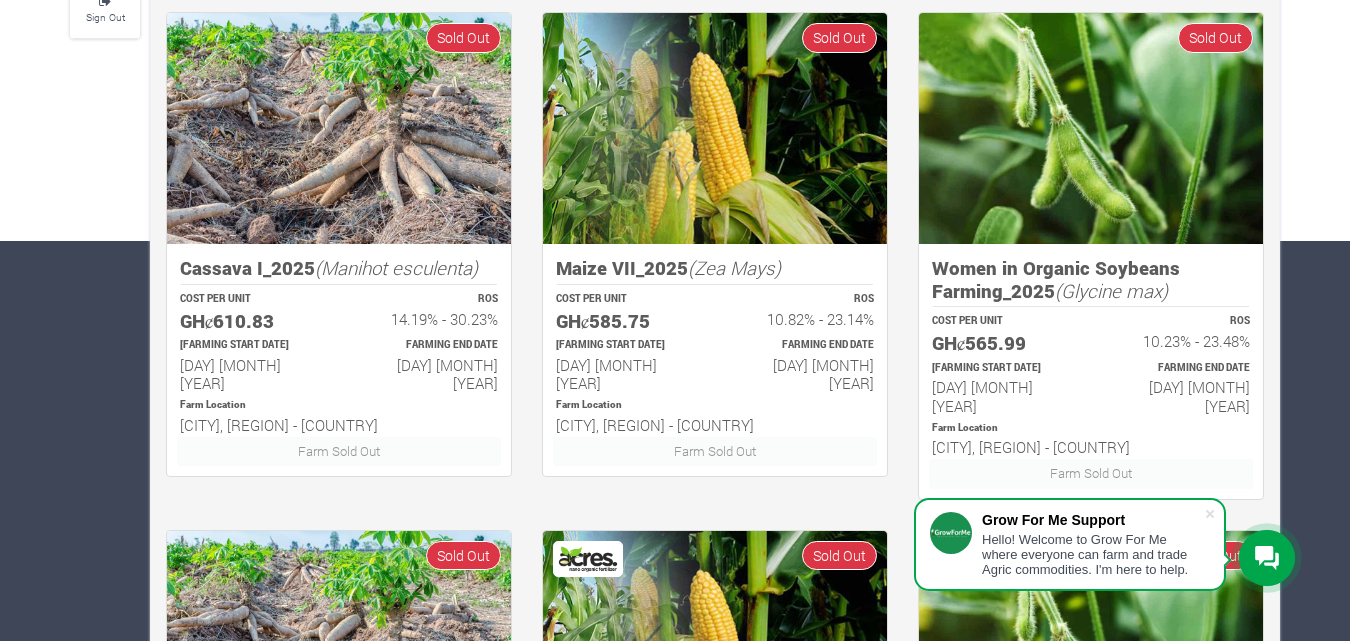 click at bounding box center [339, 128] 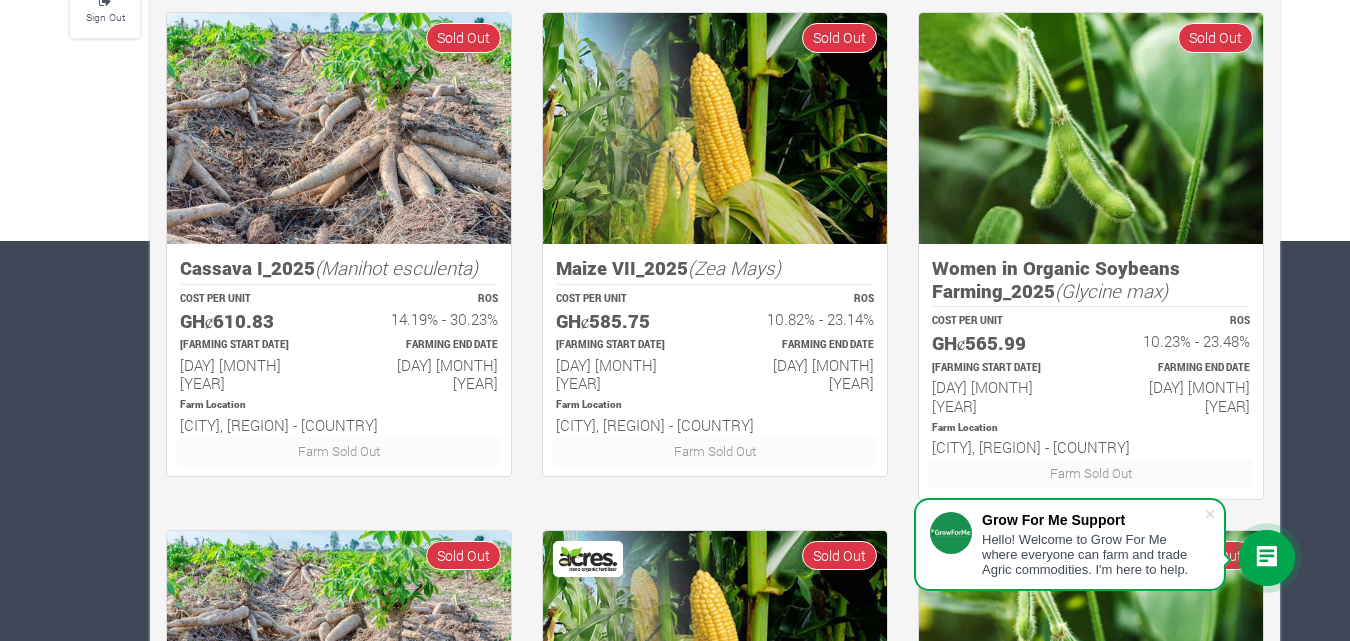 click at bounding box center [339, 128] 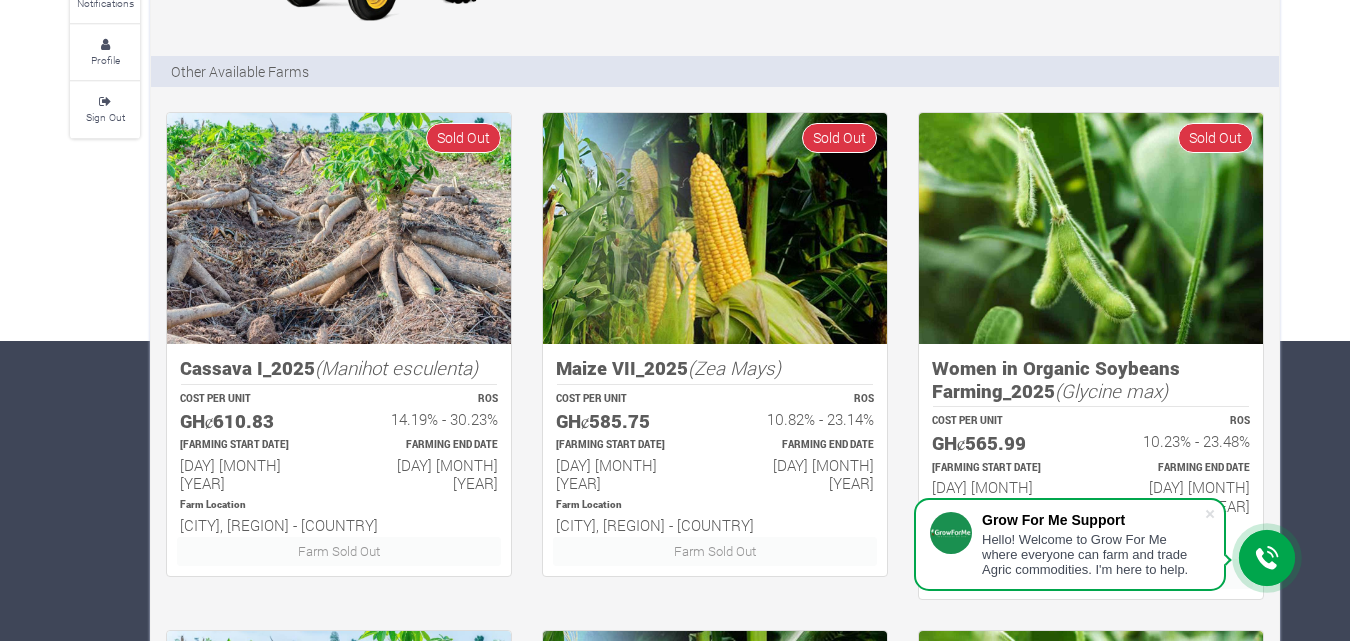 click on "Hello! Welcome to Grow For Me where everyone can farm and trade Agric commodities. I'm here to help." at bounding box center (1093, 554) 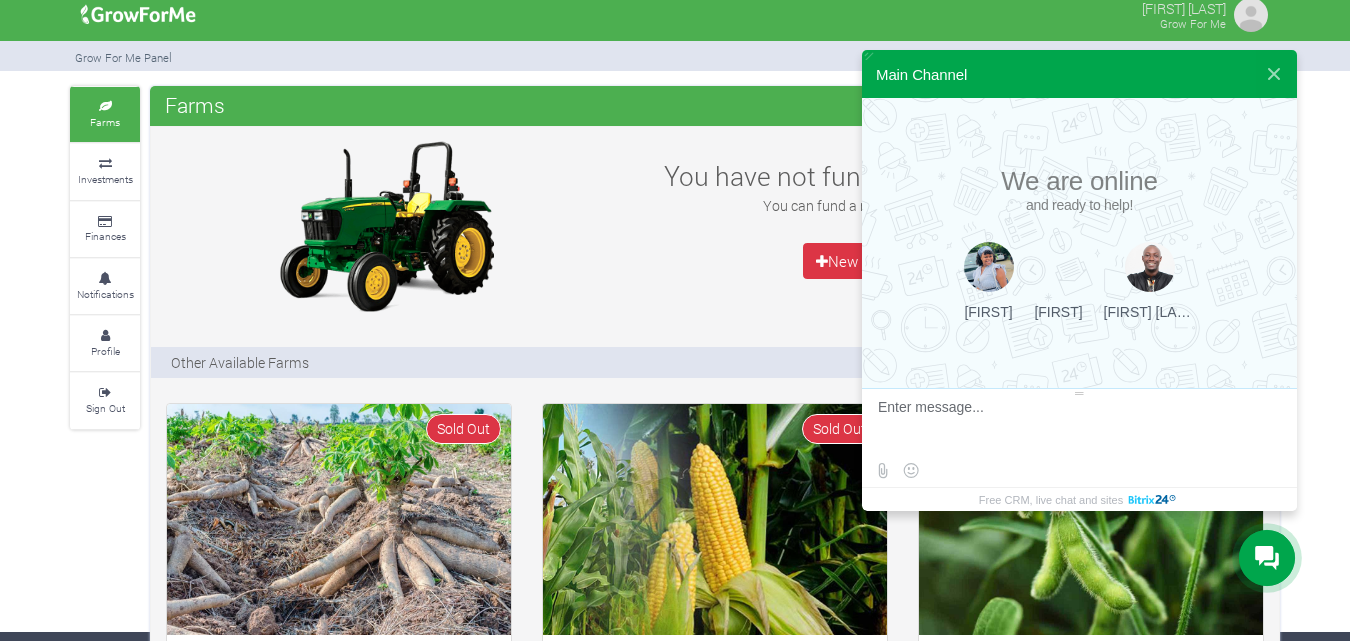 scroll, scrollTop: 0, scrollLeft: 0, axis: both 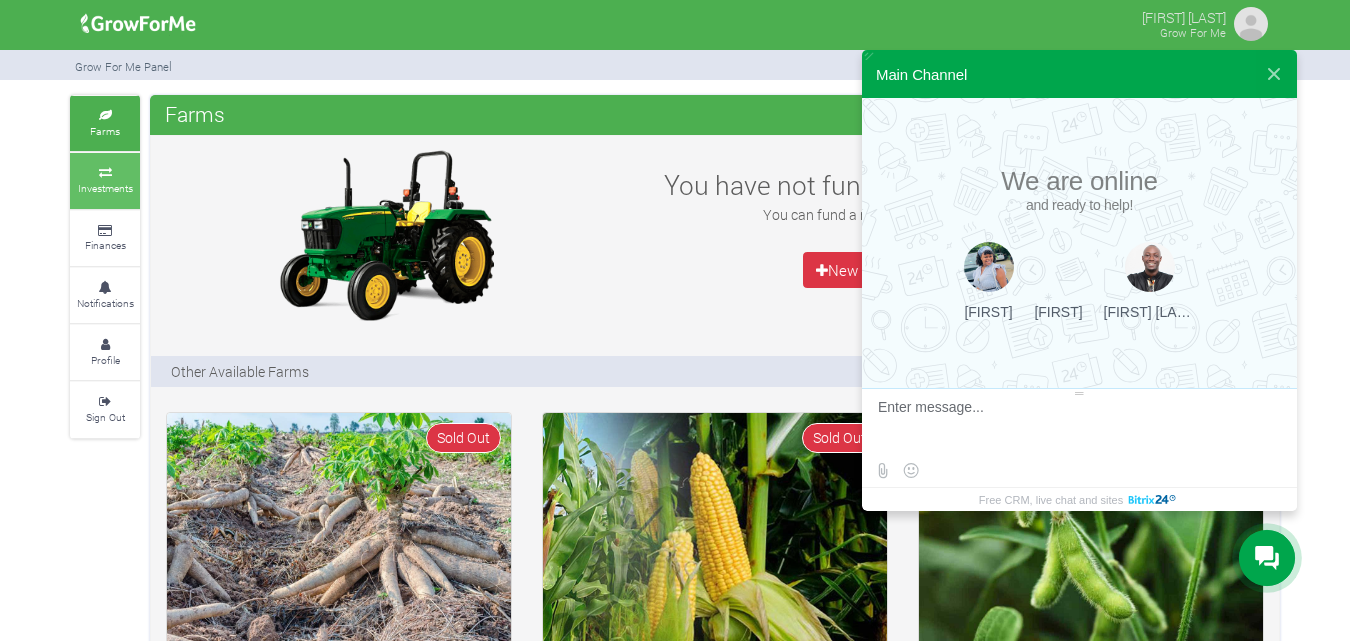 click on "Investments" at bounding box center [105, 180] 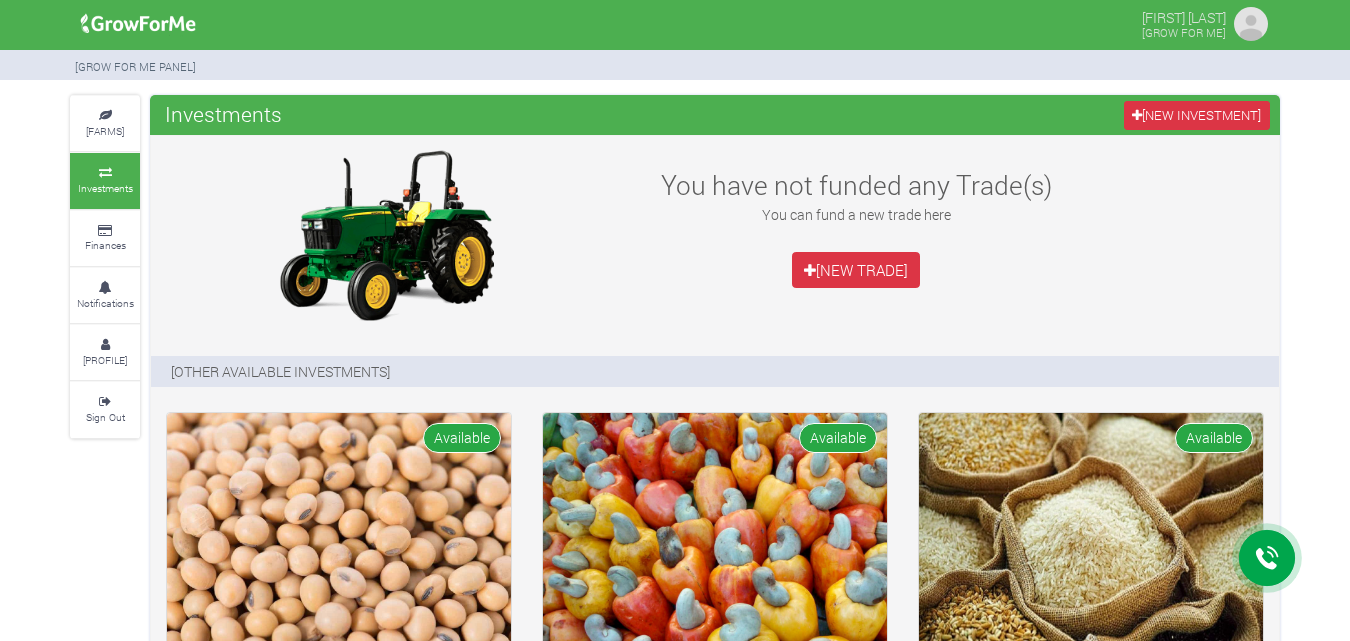 scroll, scrollTop: 0, scrollLeft: 0, axis: both 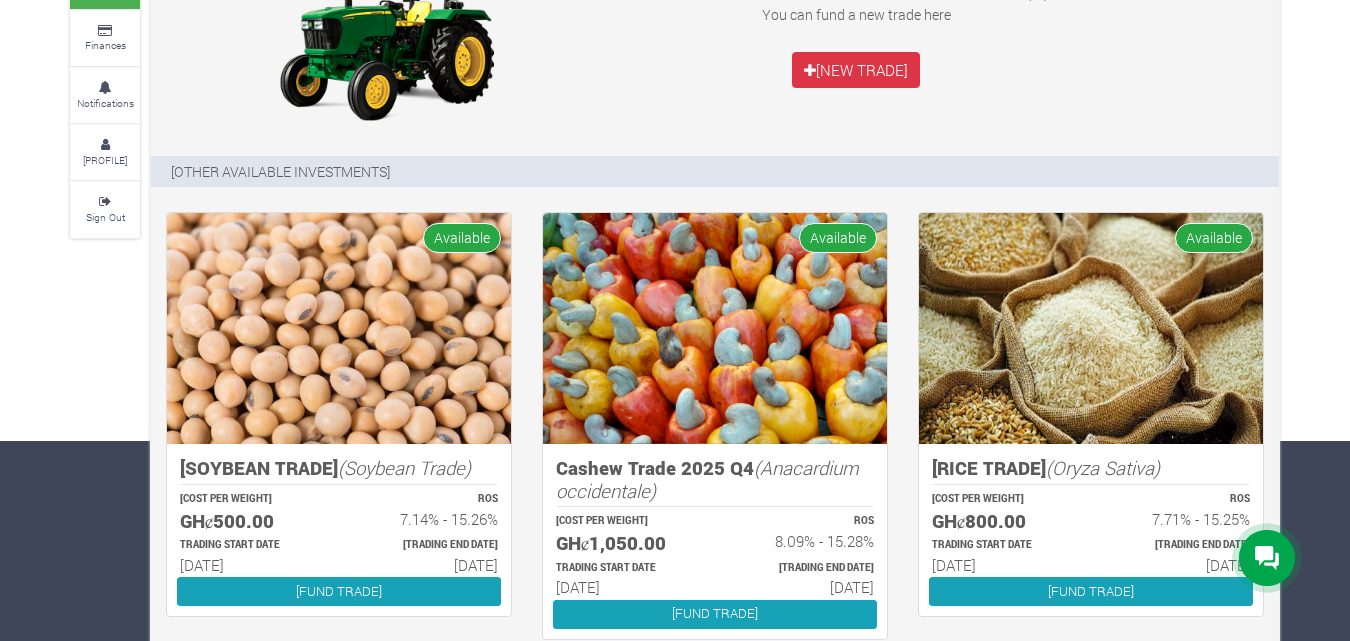 click at bounding box center [1267, 558] 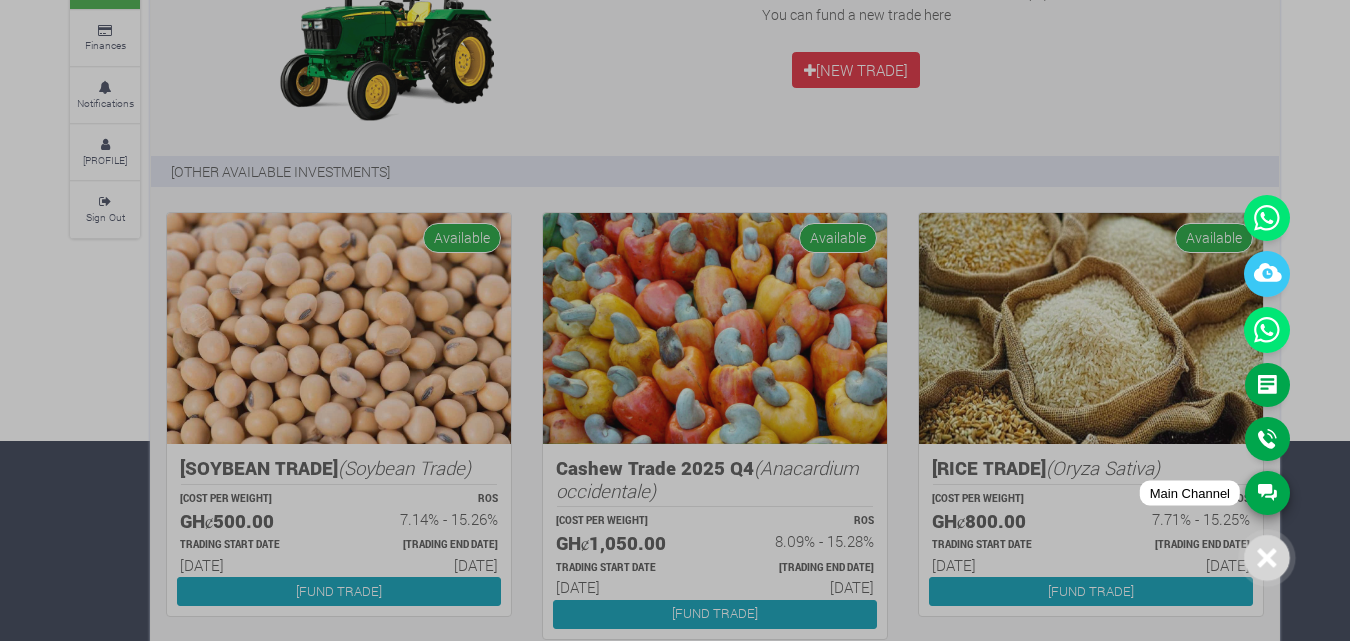 click on "Main Channel" at bounding box center (1267, 493) 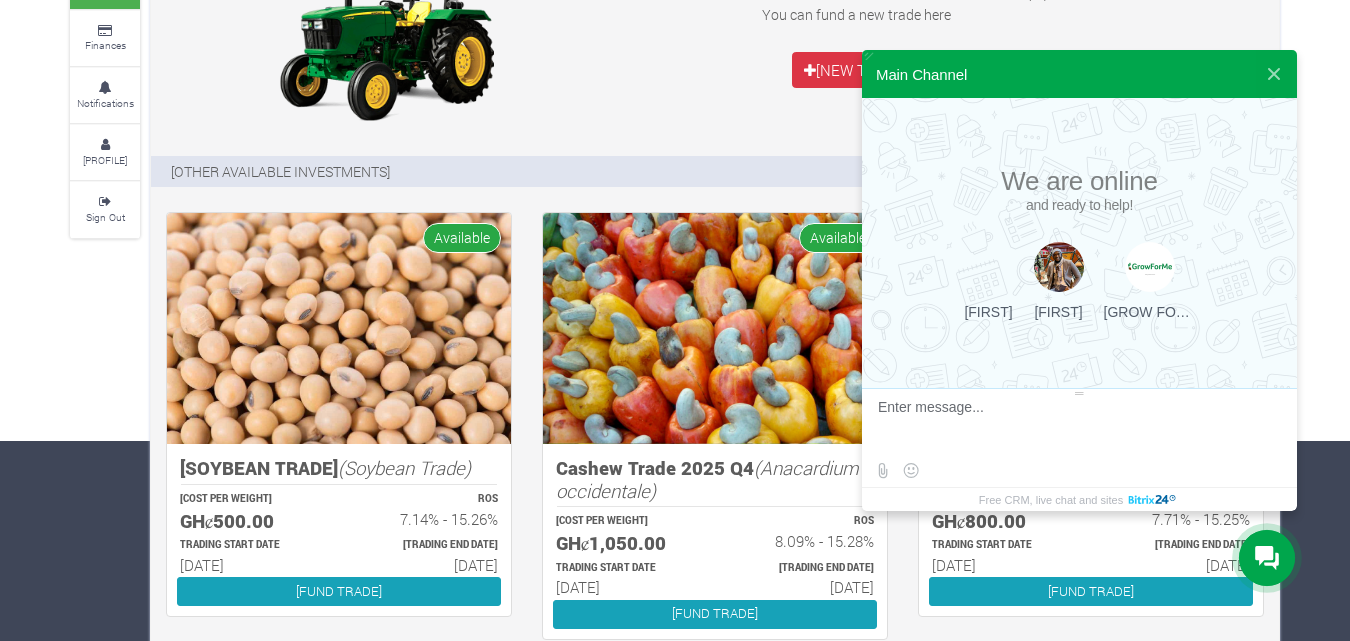 click at bounding box center (1077, 426) 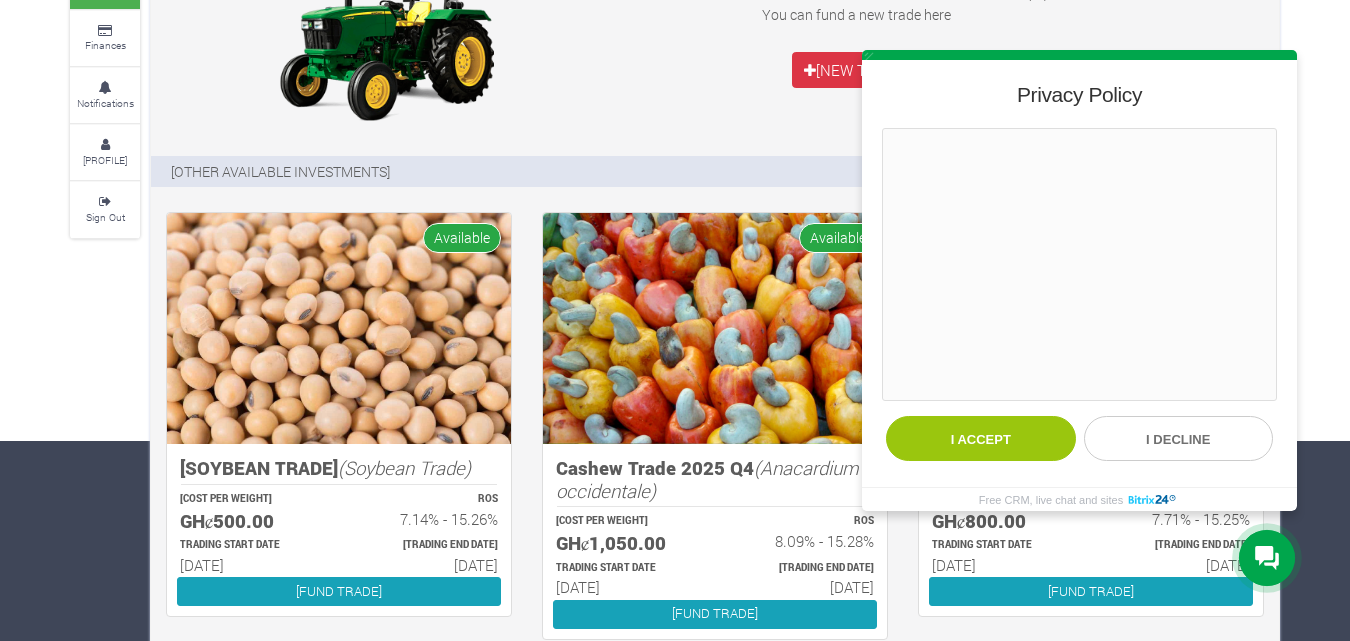 type 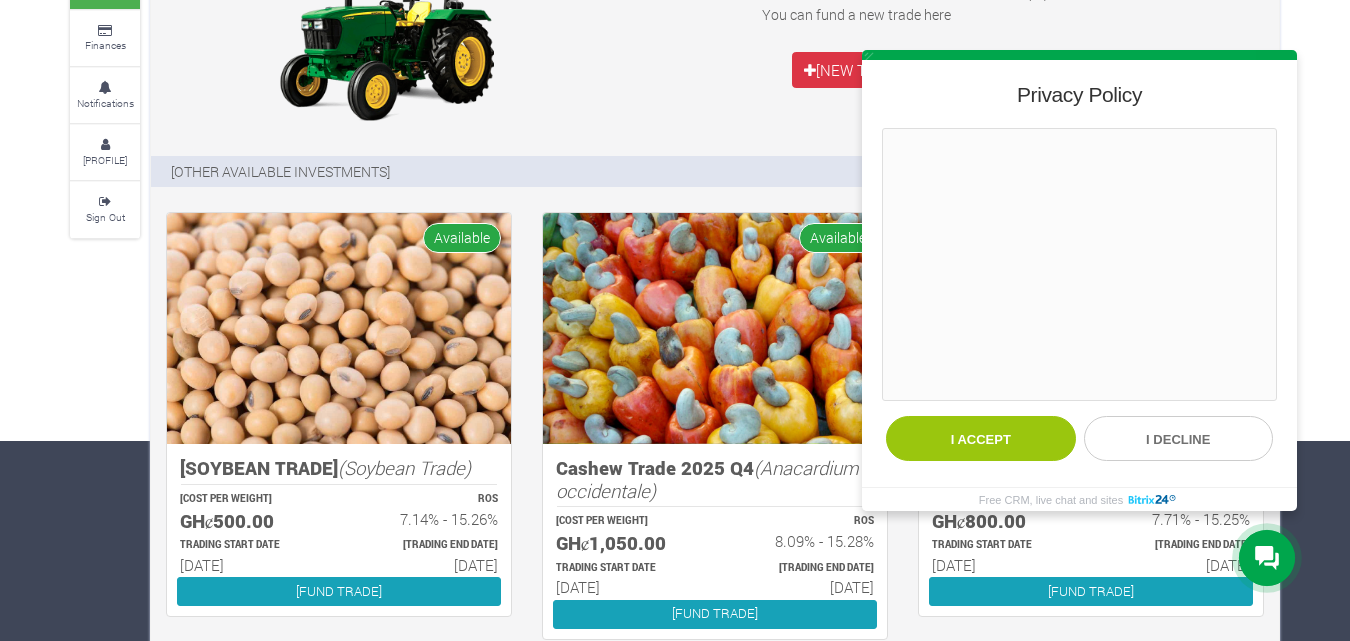 click on "I accept" at bounding box center [981, 438] 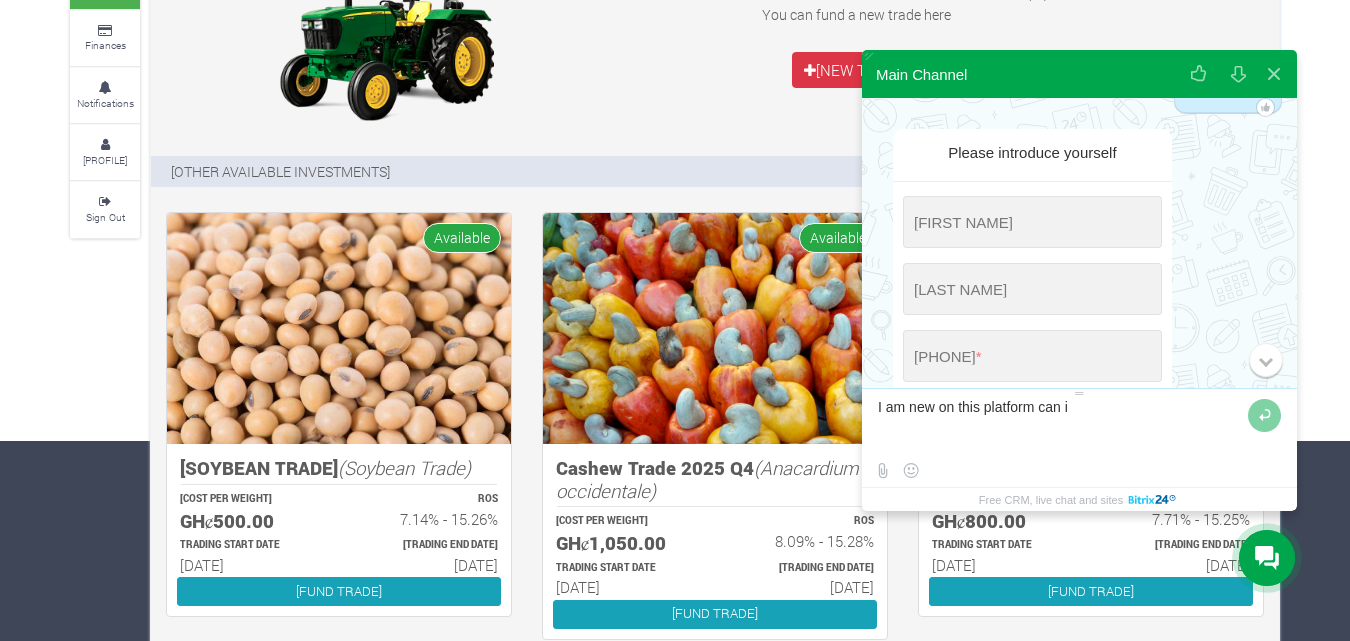 scroll, scrollTop: 100, scrollLeft: 0, axis: vertical 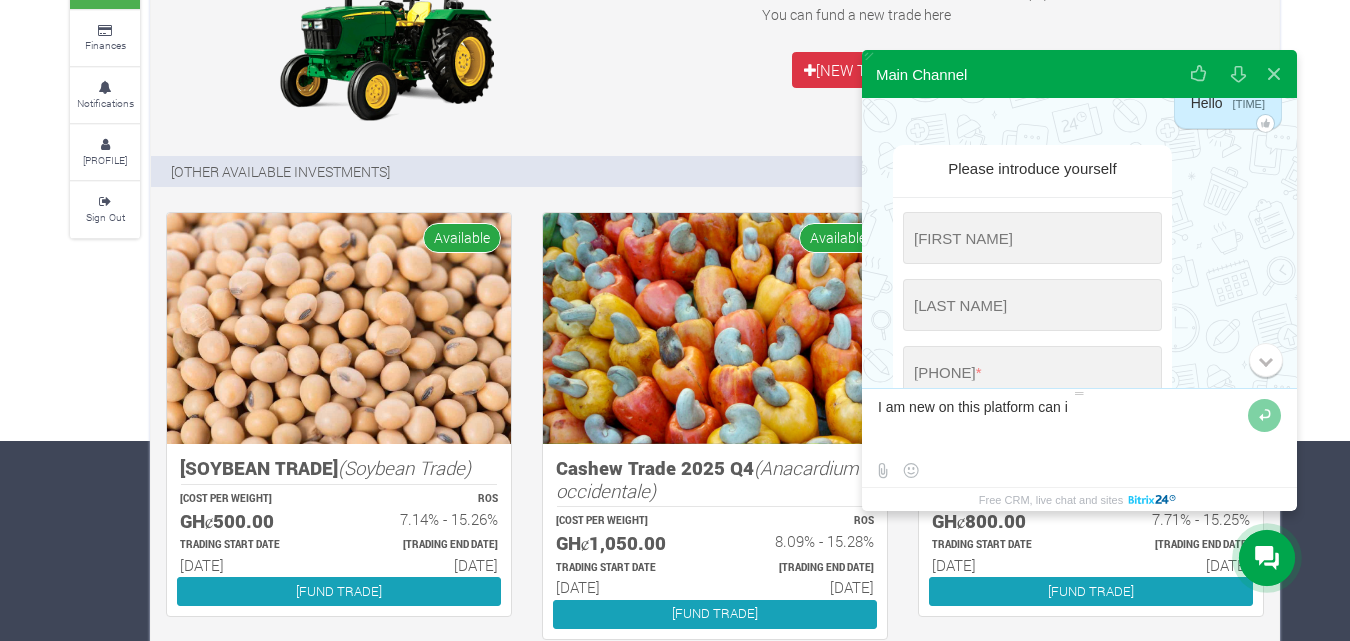 type on "I am new on this platform can i" 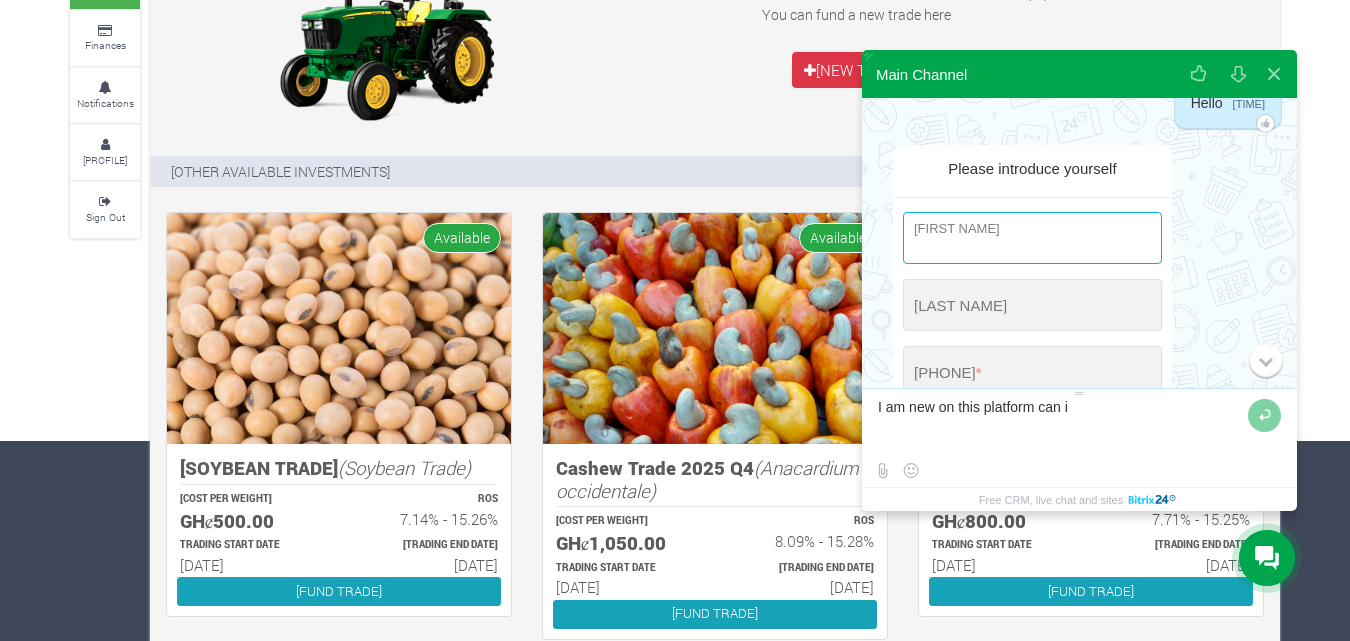 click at bounding box center [1032, 238] 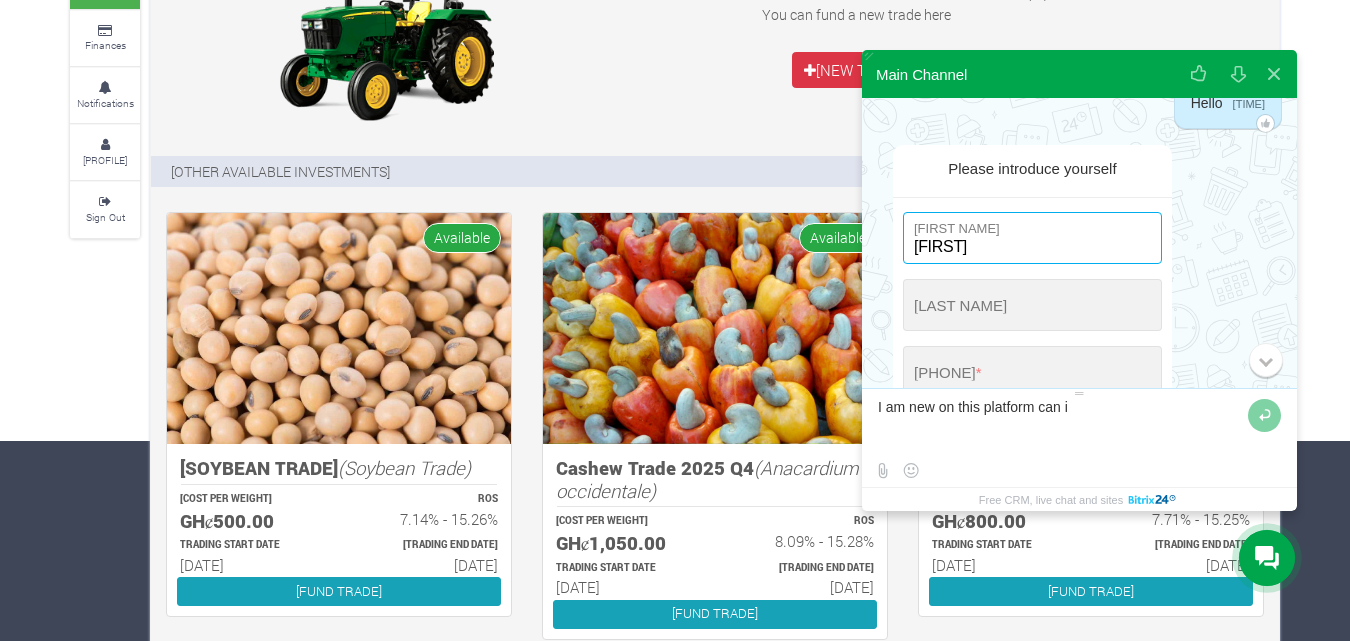 type on "[FIRST]" 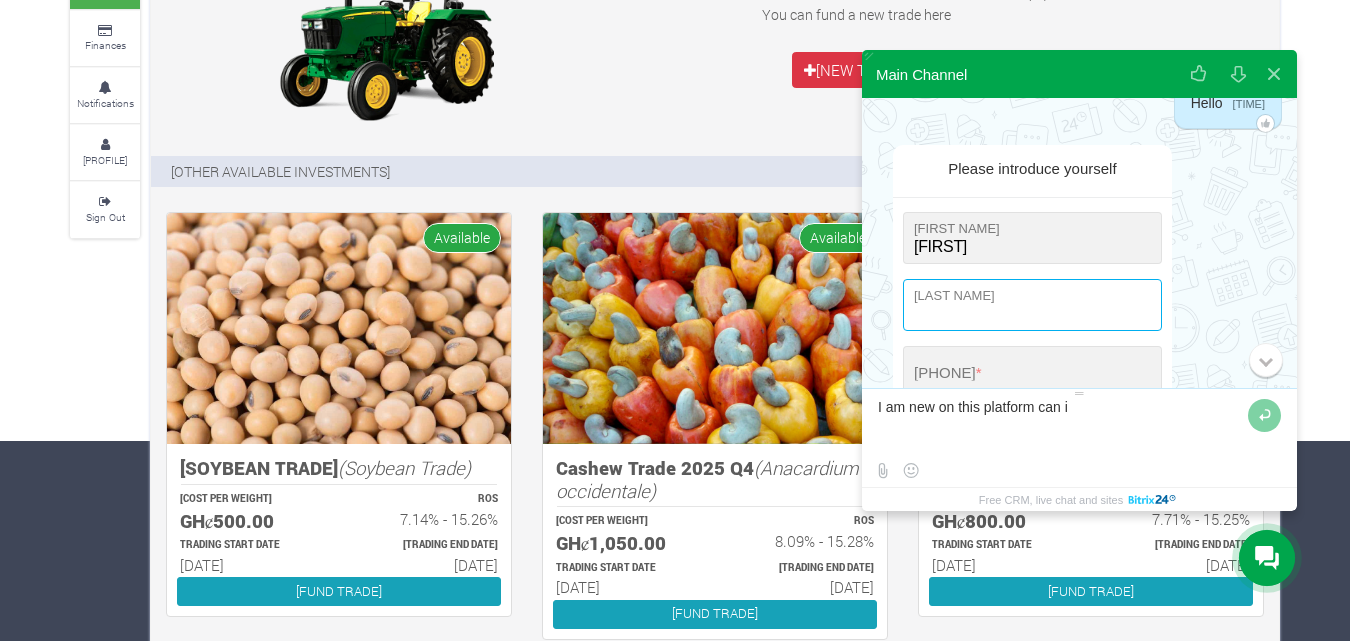 click at bounding box center (1032, 305) 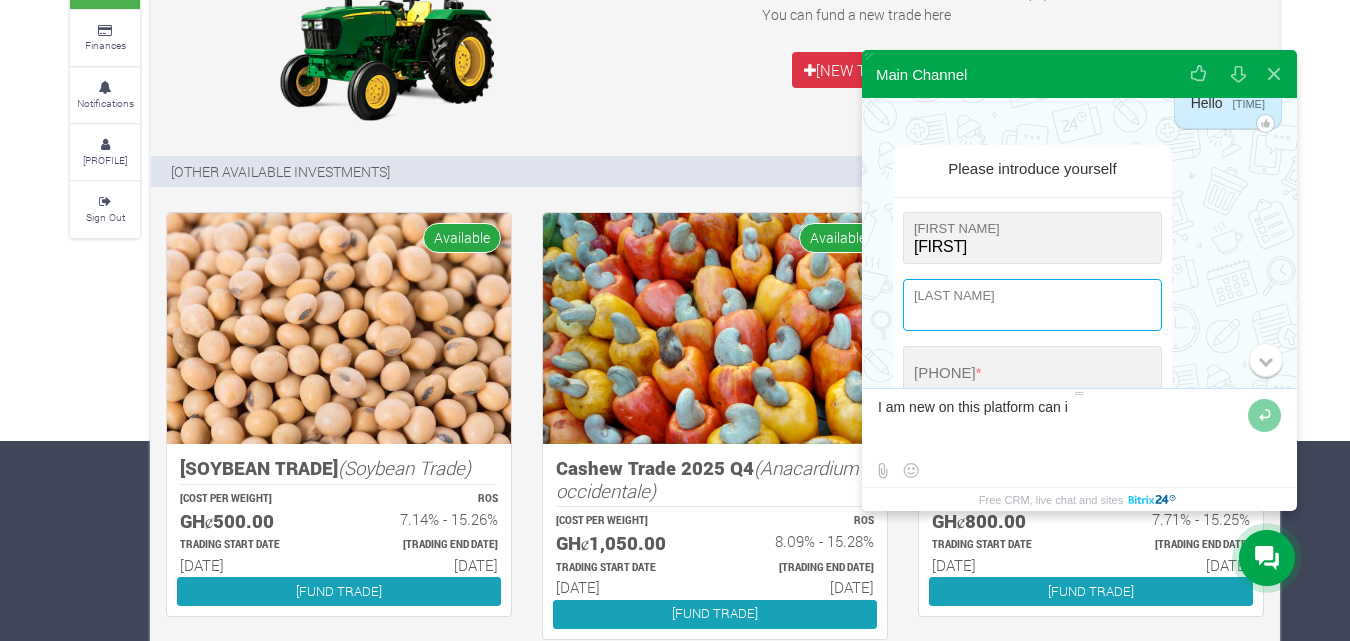 type on "[LAST]" 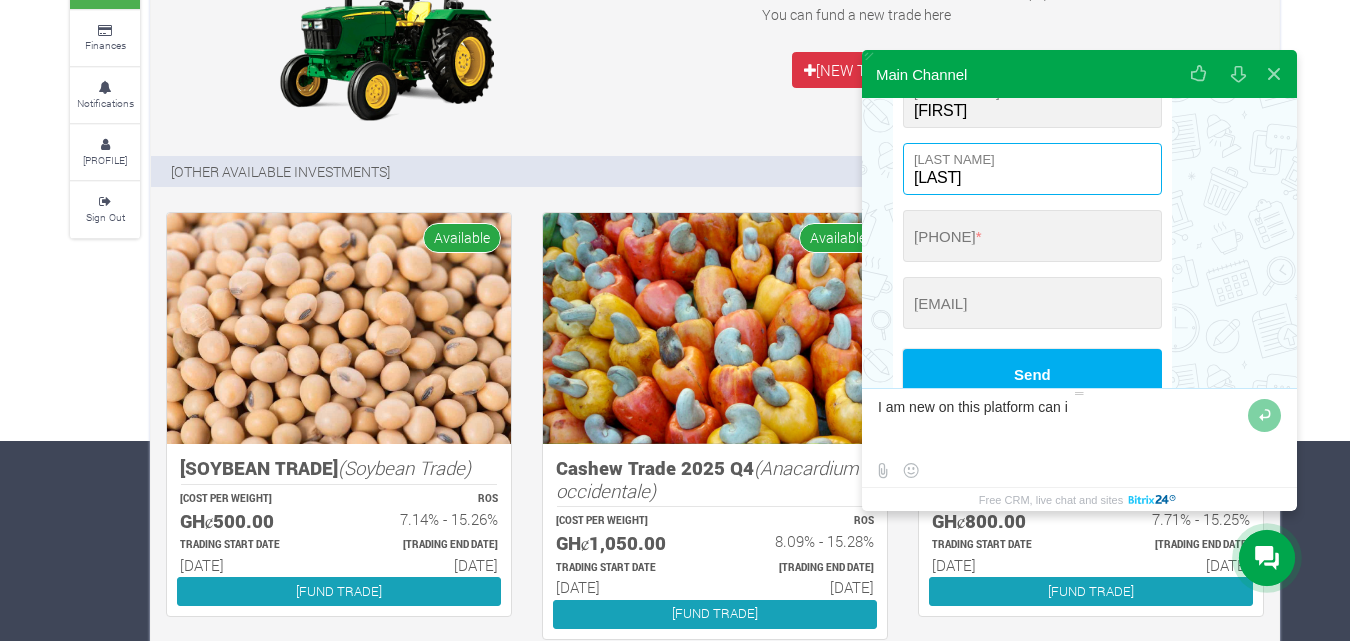 scroll, scrollTop: 200, scrollLeft: 0, axis: vertical 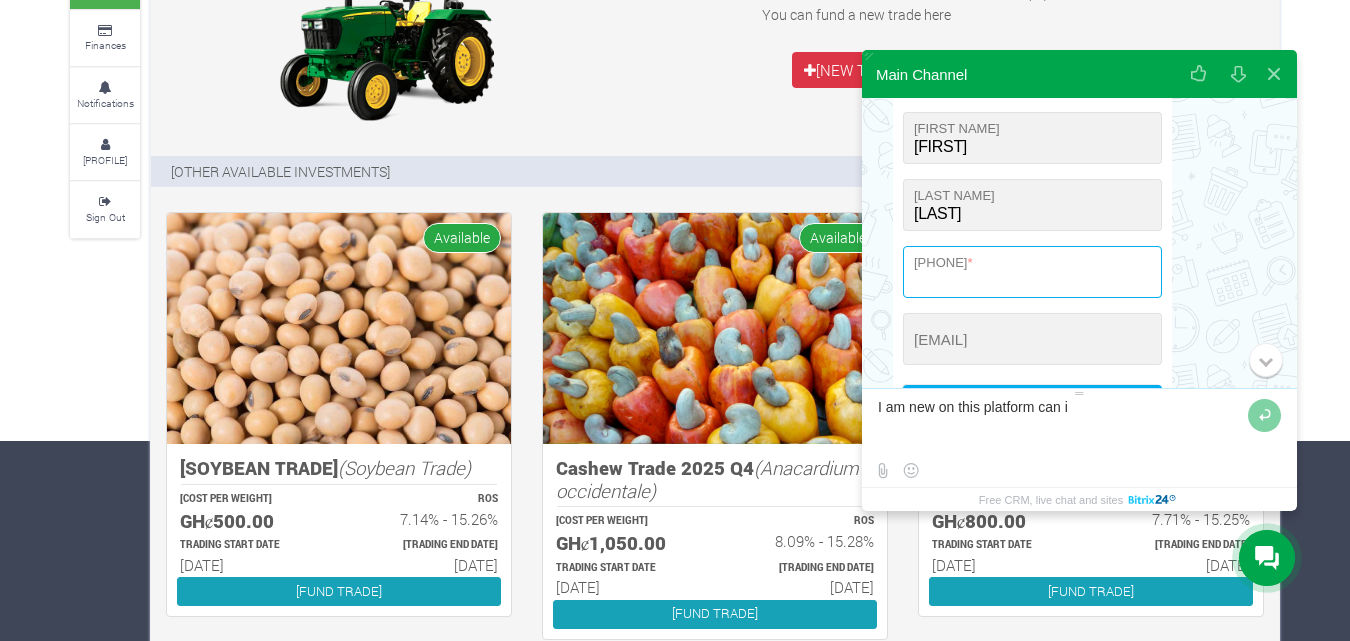 click at bounding box center (1032, 272) 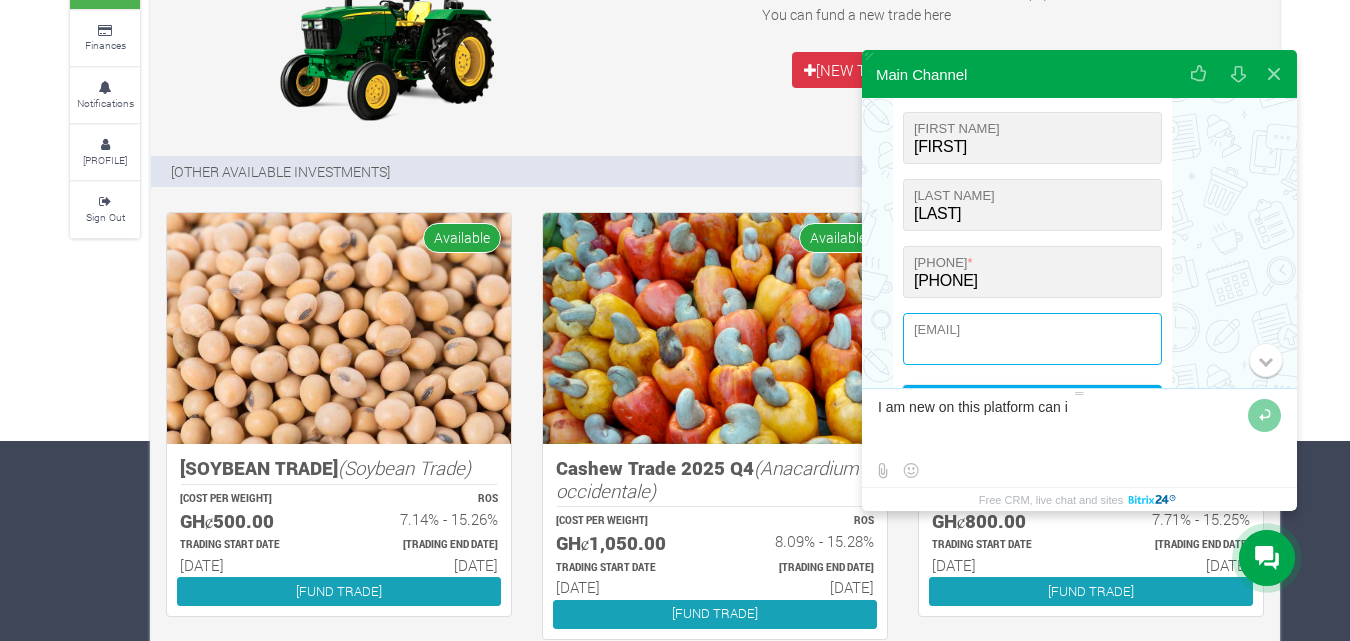 click at bounding box center (1032, 339) 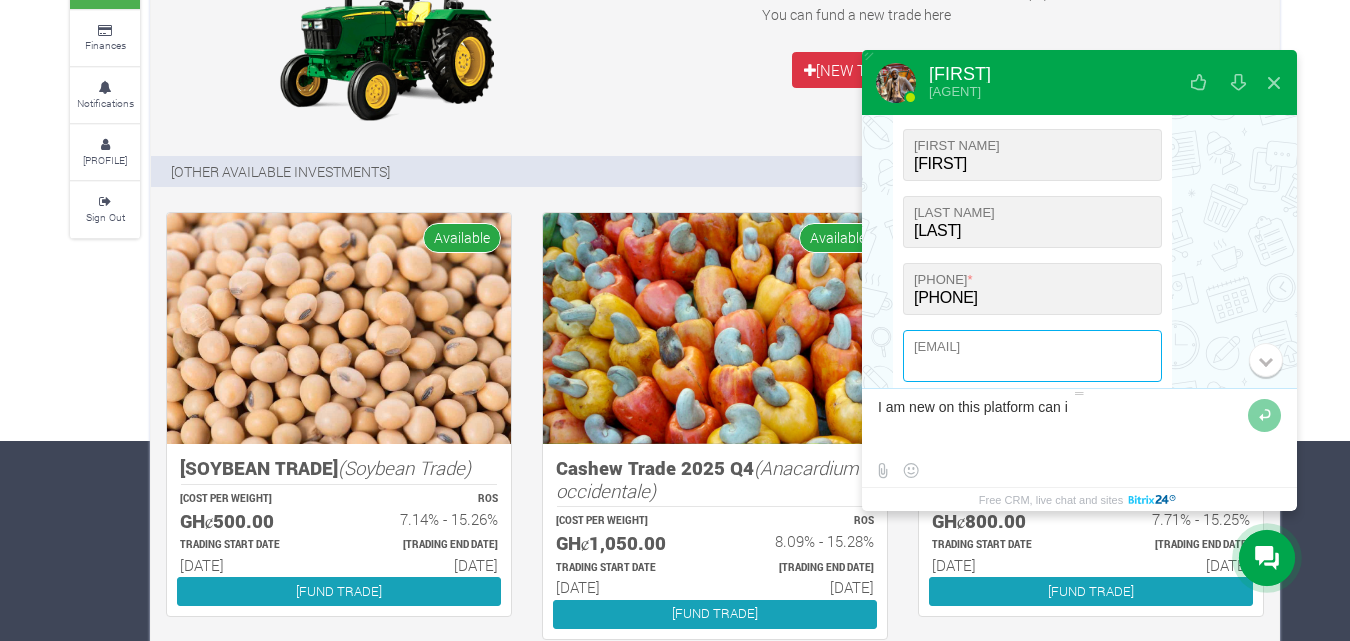 type on "[EMAIL]" 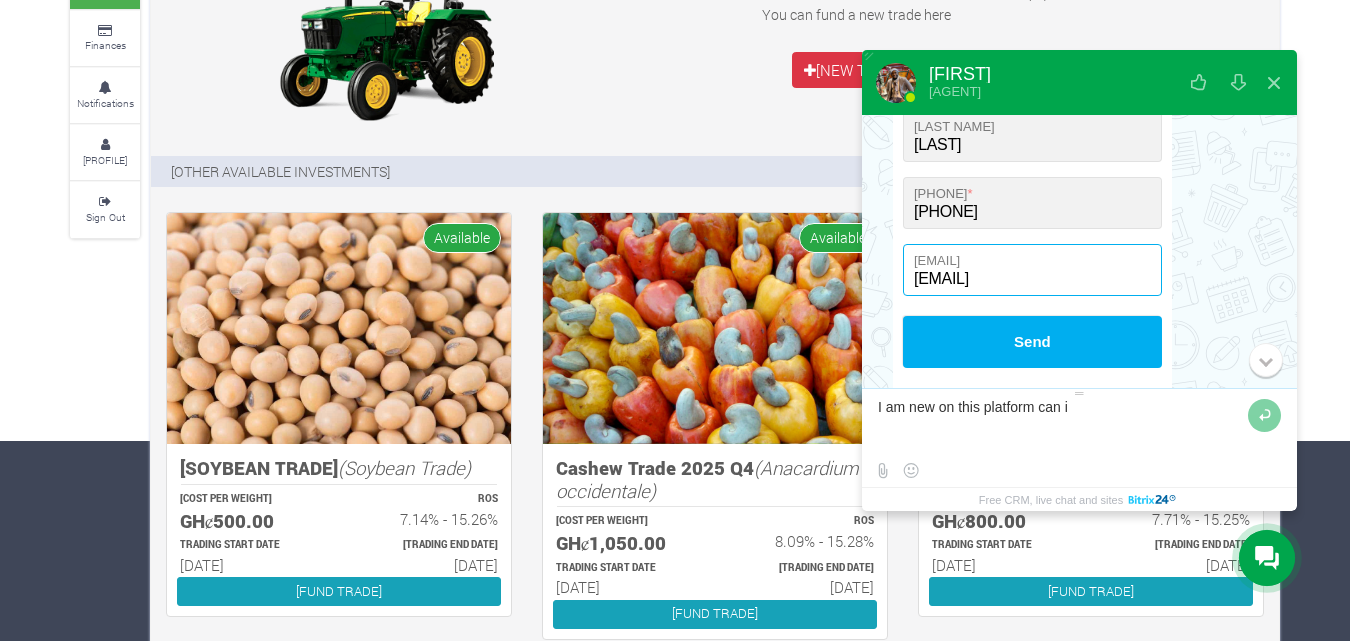 scroll, scrollTop: 354, scrollLeft: 0, axis: vertical 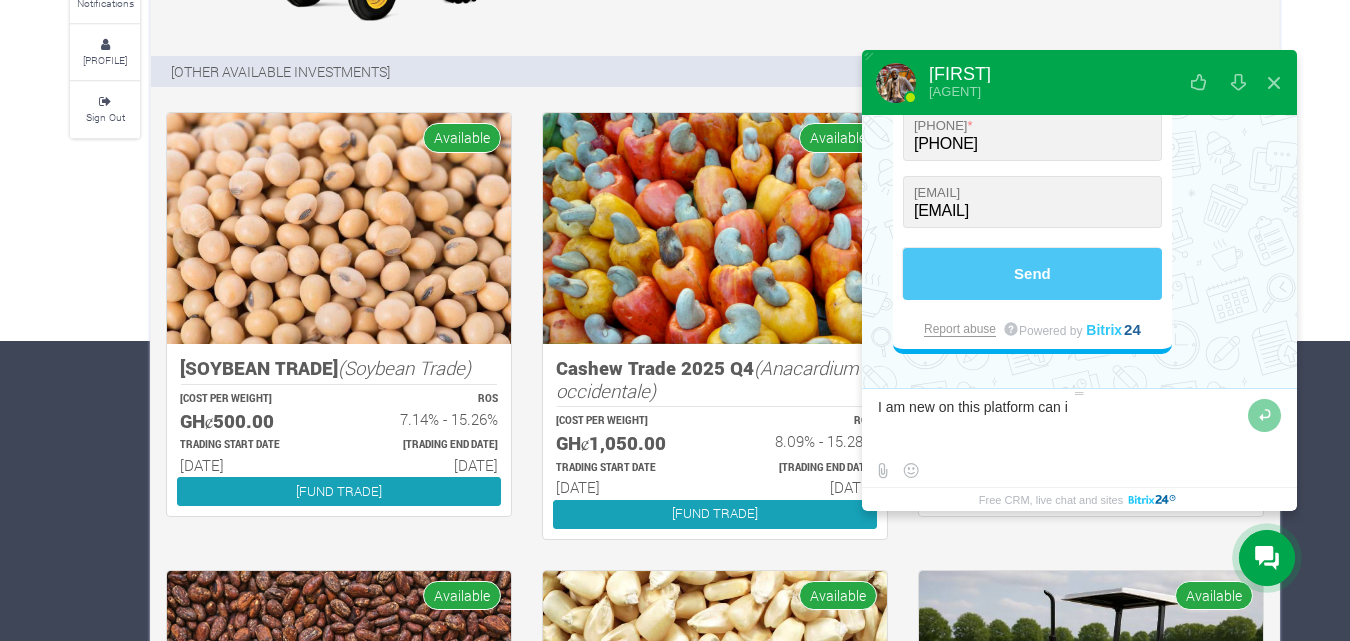 click on "Send" at bounding box center (1032, 274) 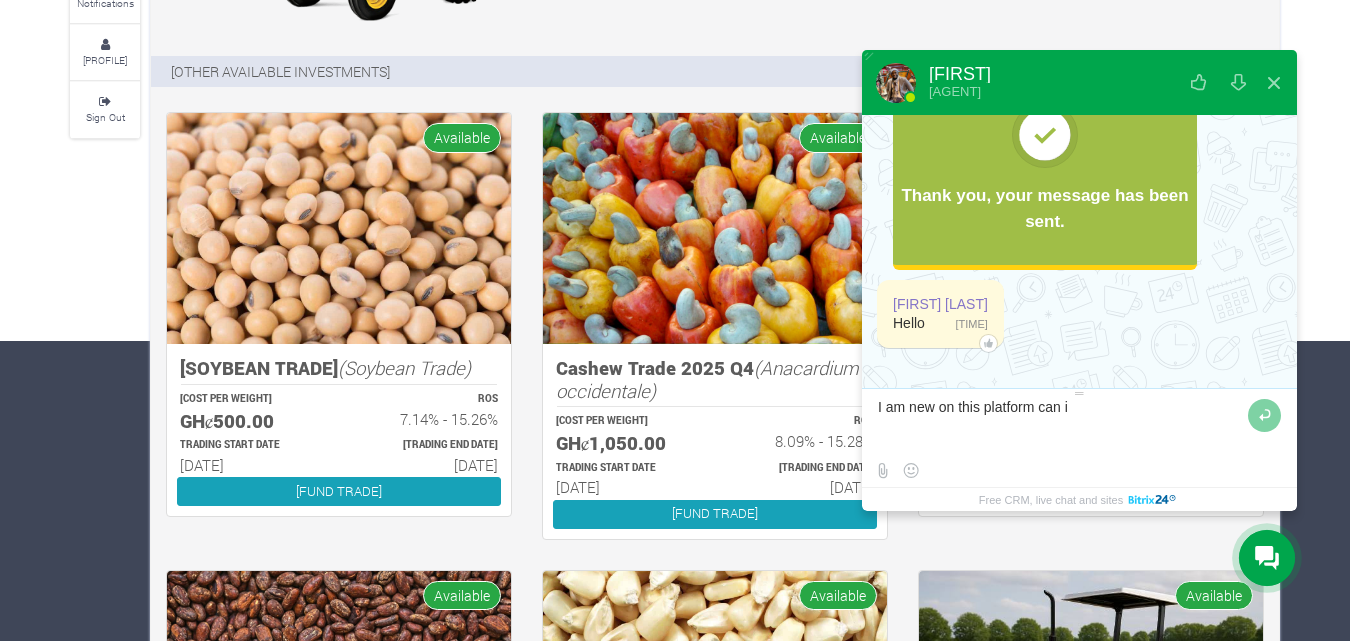 scroll, scrollTop: 180, scrollLeft: 0, axis: vertical 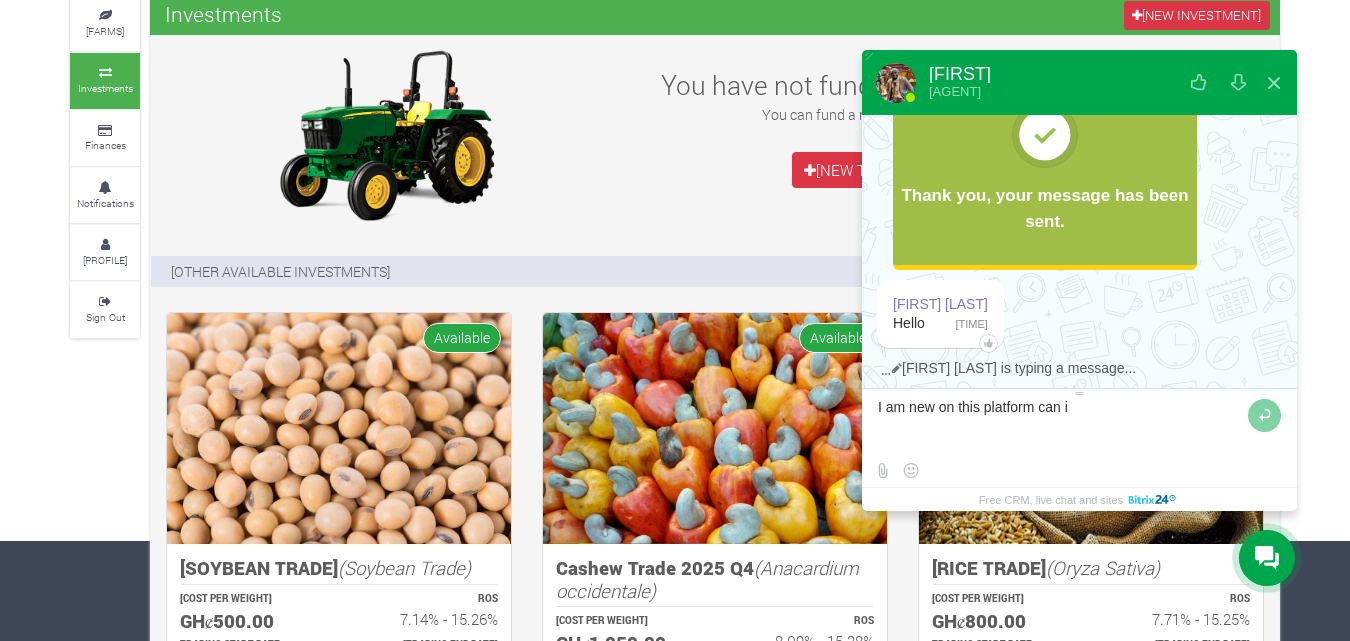 click at bounding box center (1060, 426) 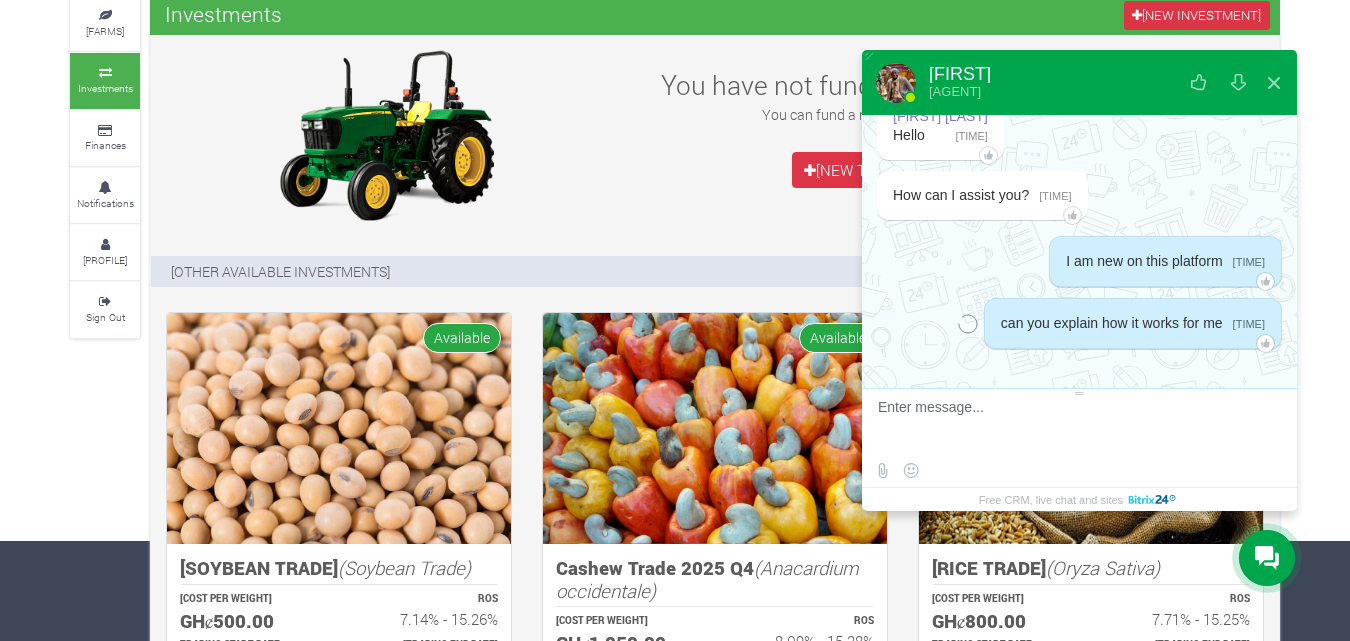scroll, scrollTop: 369, scrollLeft: 0, axis: vertical 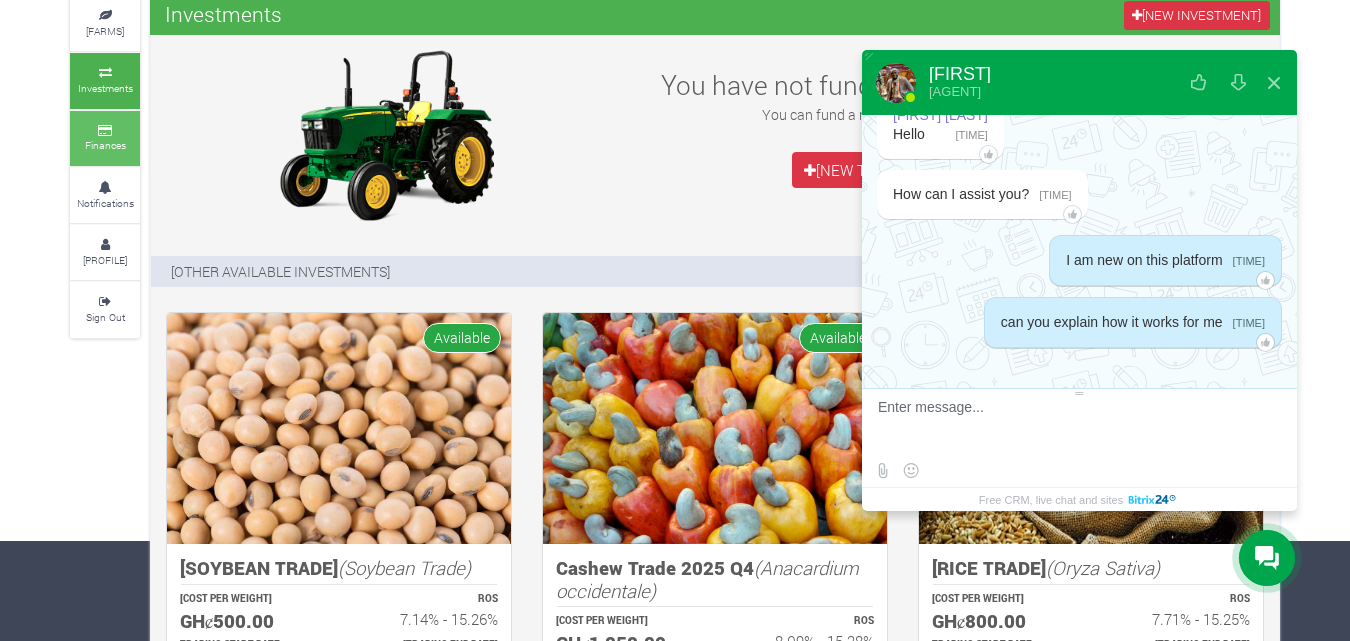 type 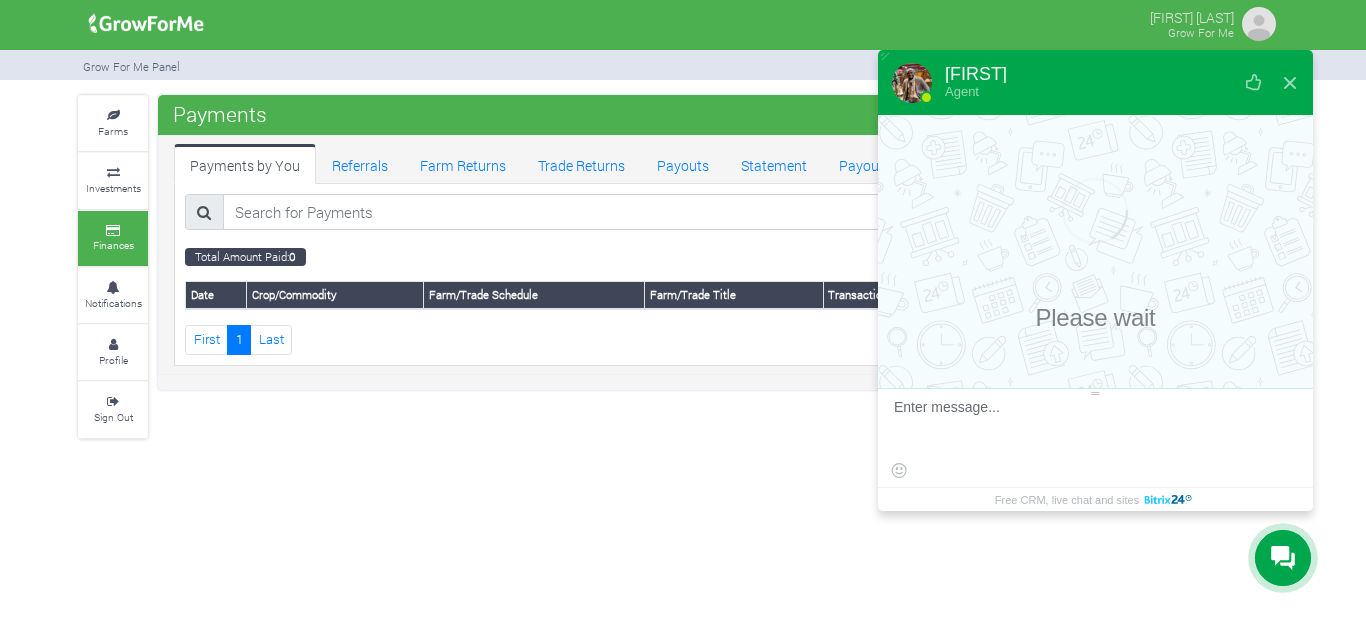 scroll, scrollTop: 0, scrollLeft: 0, axis: both 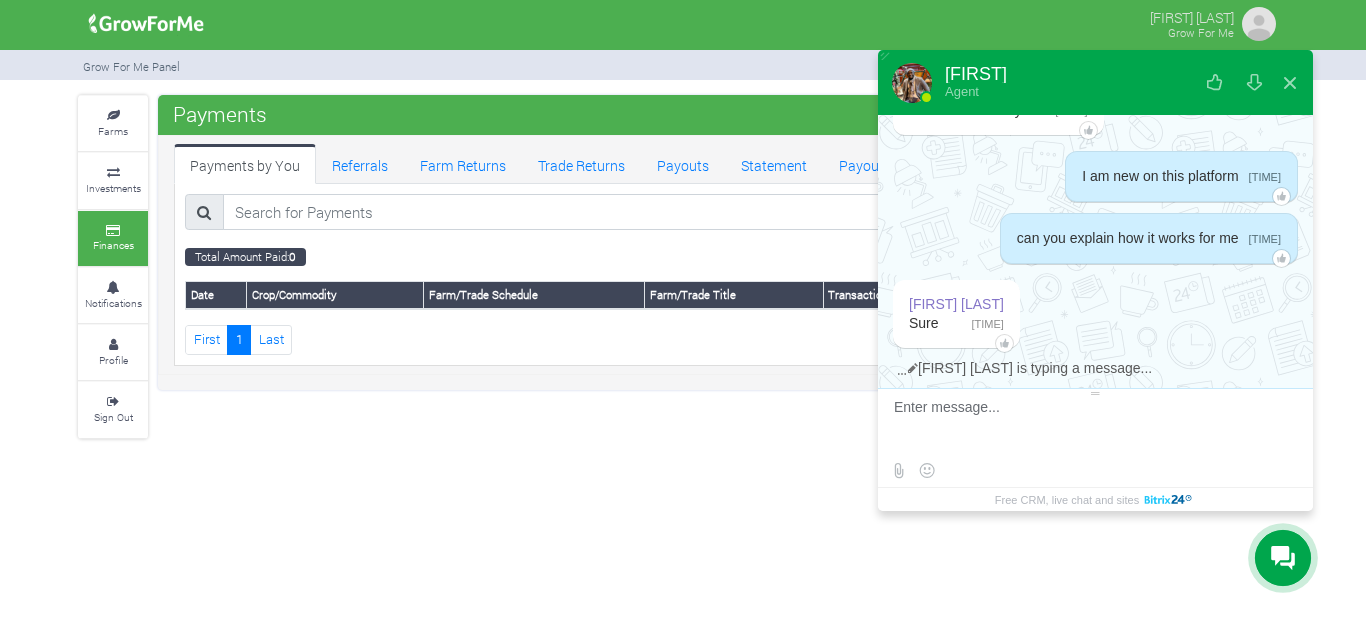 click on "Samuel   Agent" at bounding box center [1095, 82] 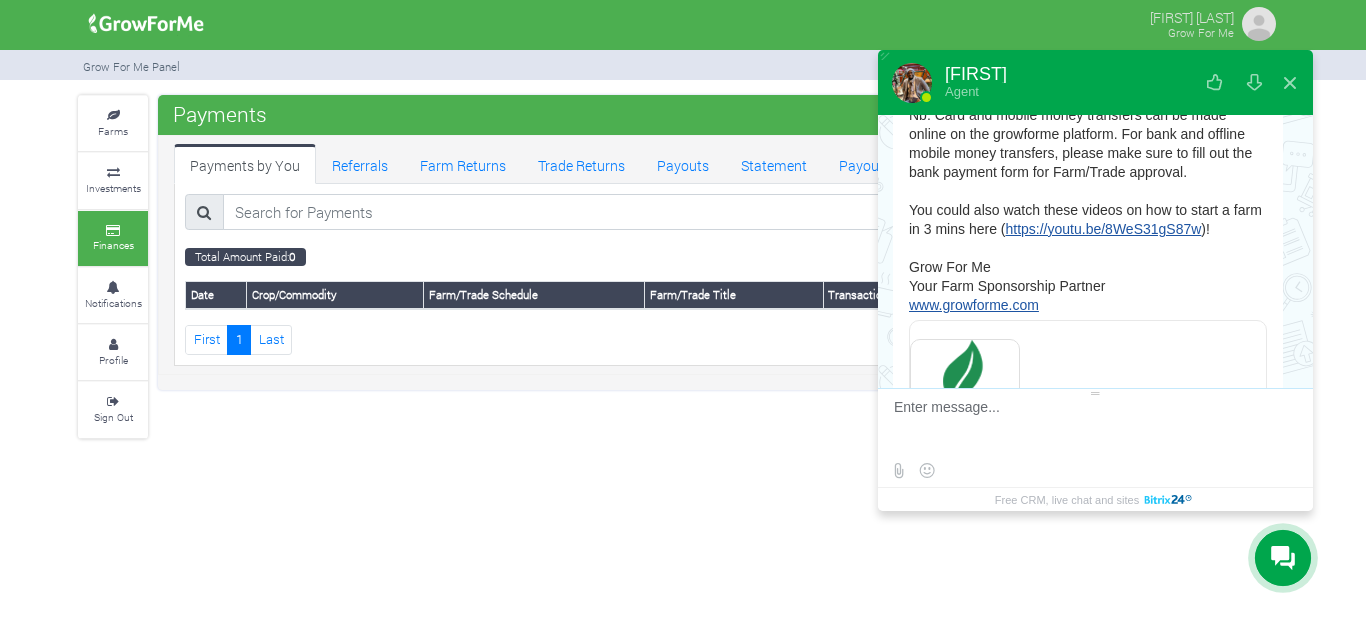 scroll, scrollTop: 1490, scrollLeft: 0, axis: vertical 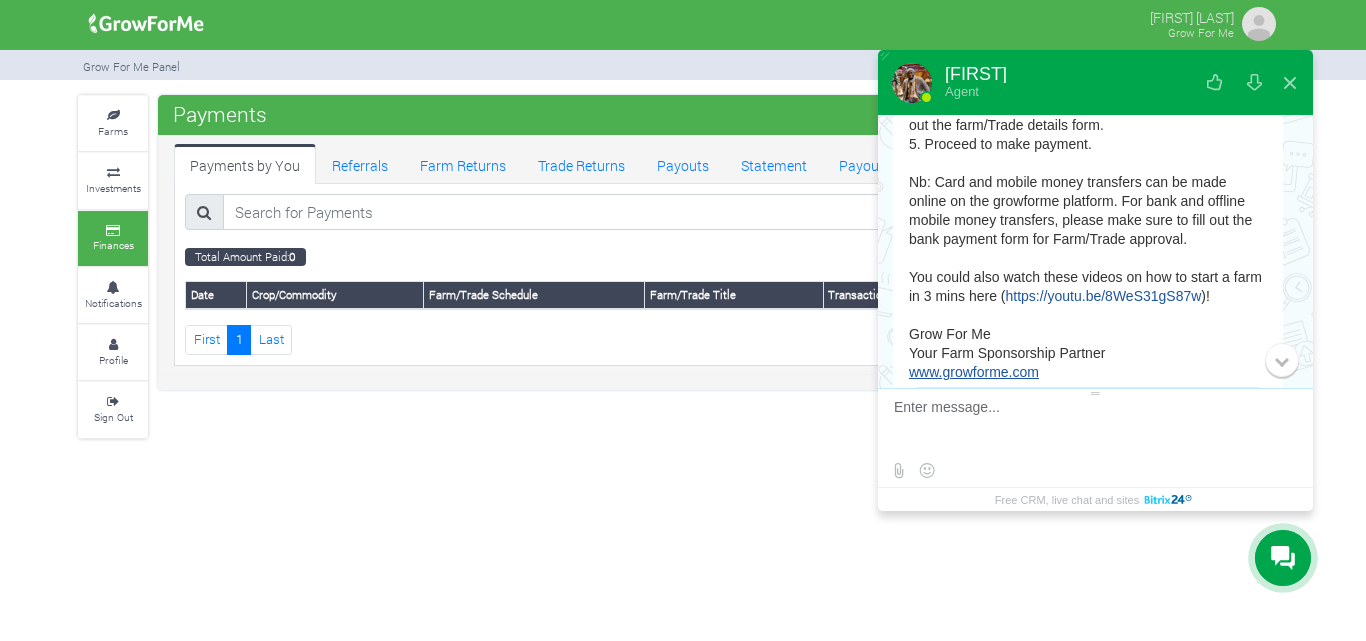 click on "https://youtu.be/8WeS31gS87w" at bounding box center (1103, 296) 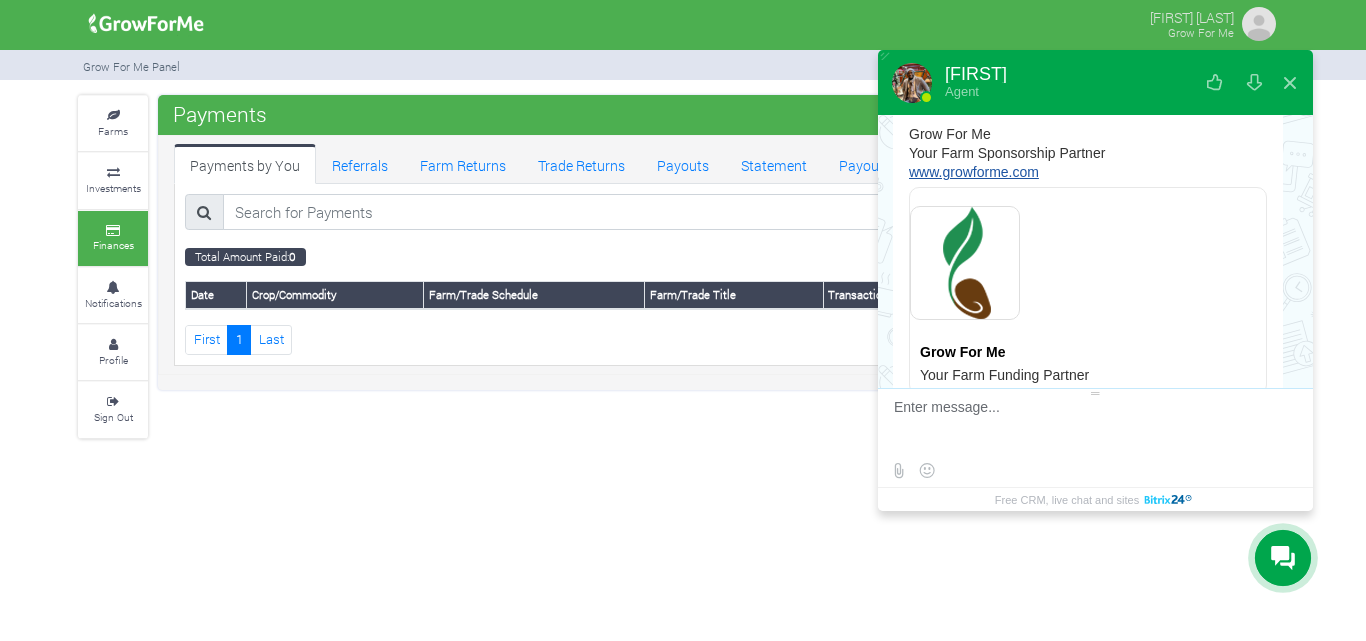 scroll, scrollTop: 1790, scrollLeft: 0, axis: vertical 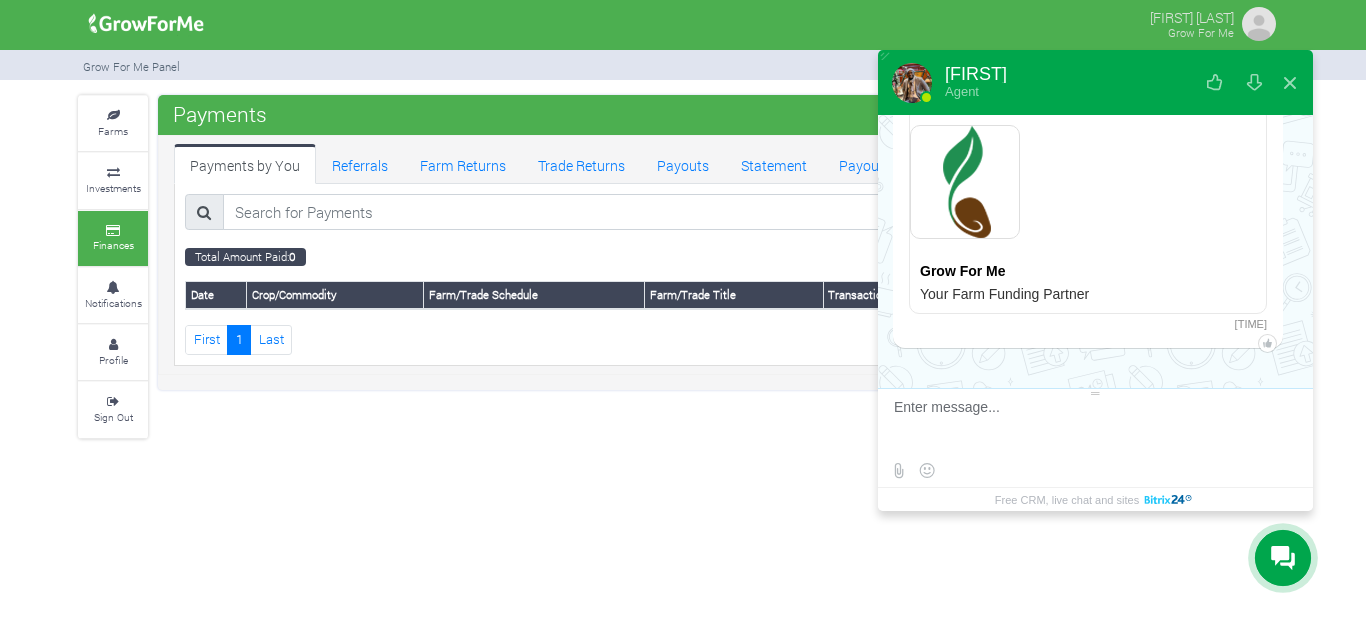 click at bounding box center (1093, 426) 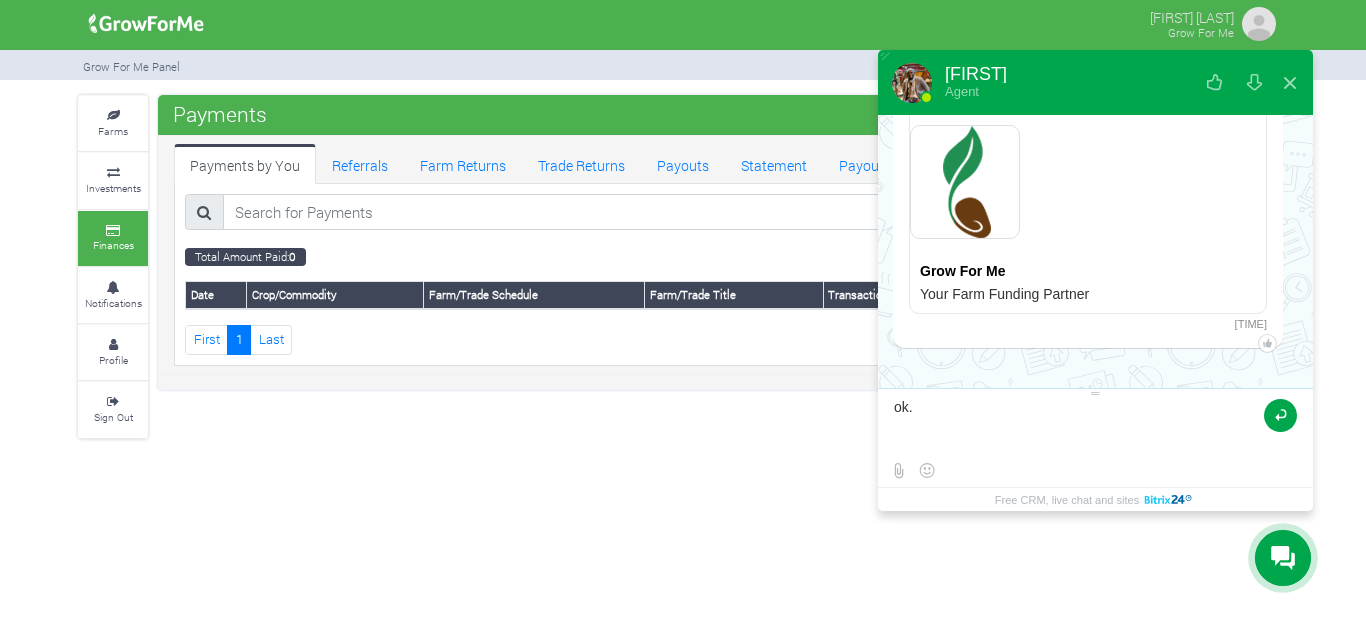 click at bounding box center [1280, 415] 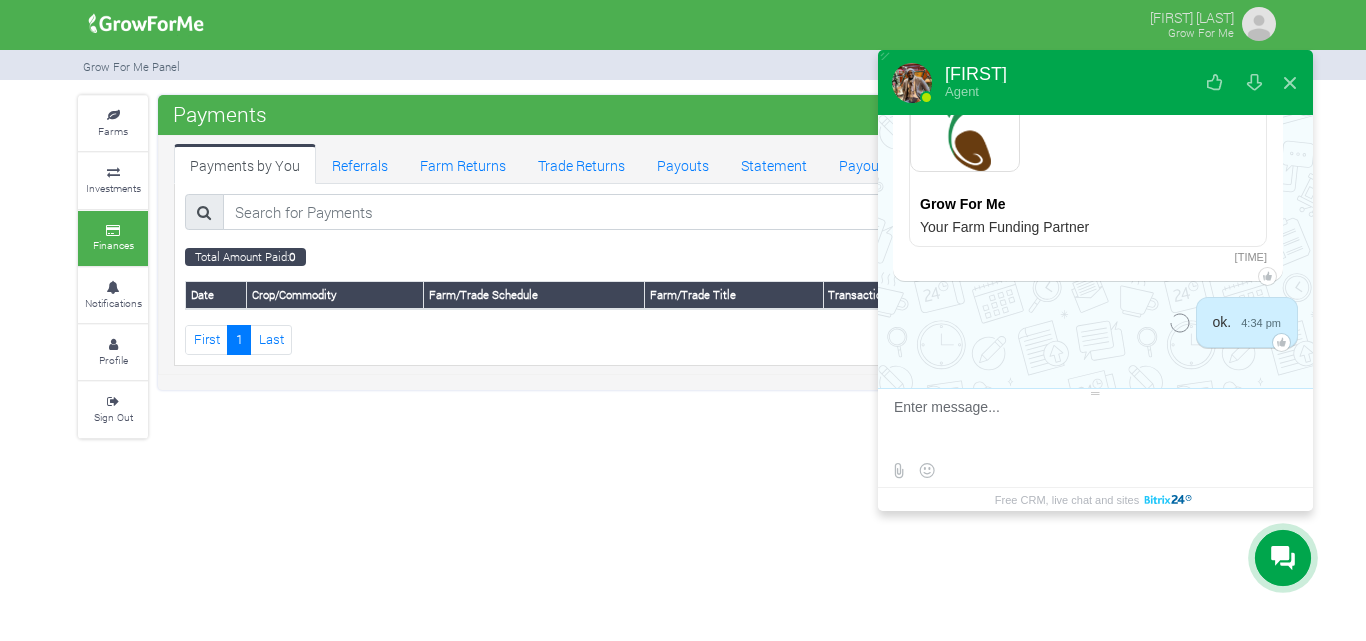 scroll, scrollTop: 1857, scrollLeft: 0, axis: vertical 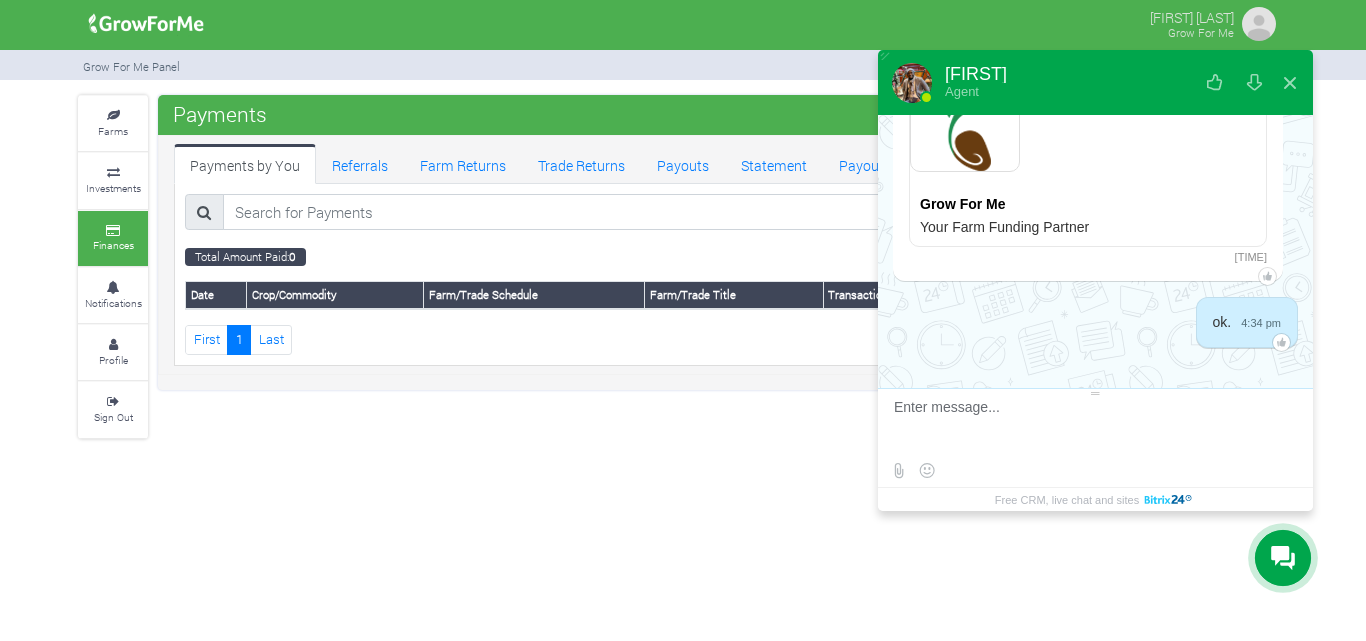click on "Payments by You
Referrals
Farm Returns
Trade Returns
Payouts
Statement
Payout Method
VCard Transactions
Total Amount Paid:  0
Date 1" at bounding box center (723, 255) 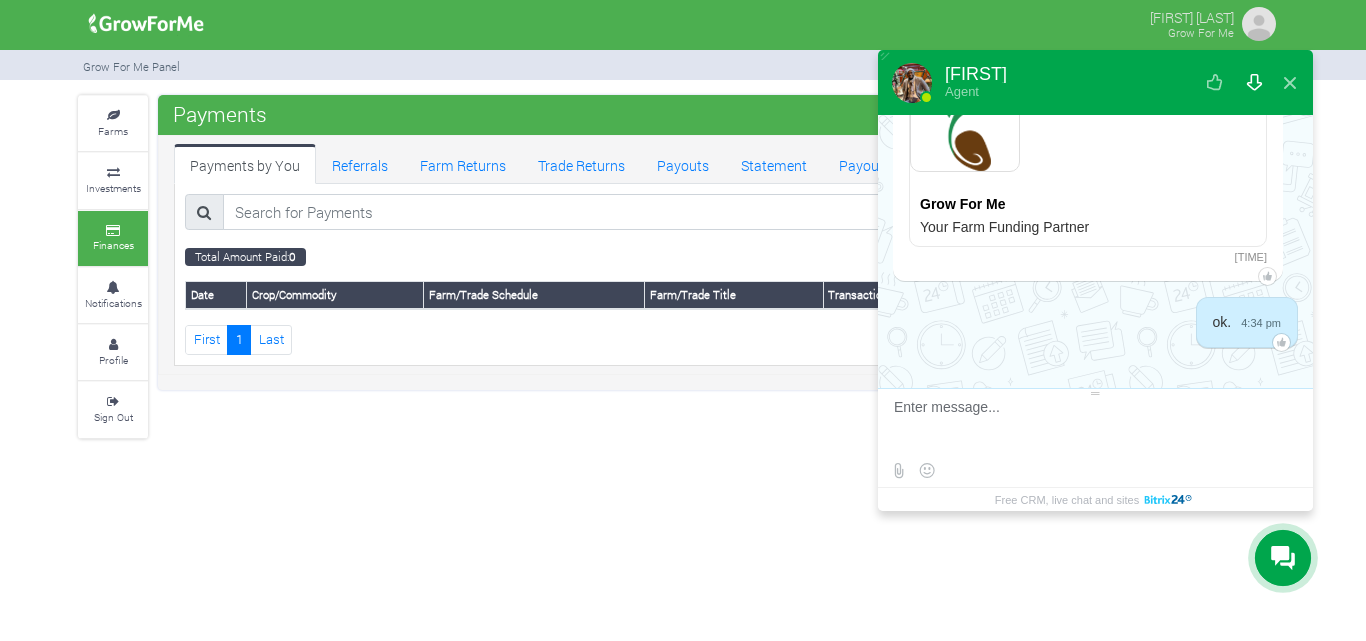 click at bounding box center [1254, 83] 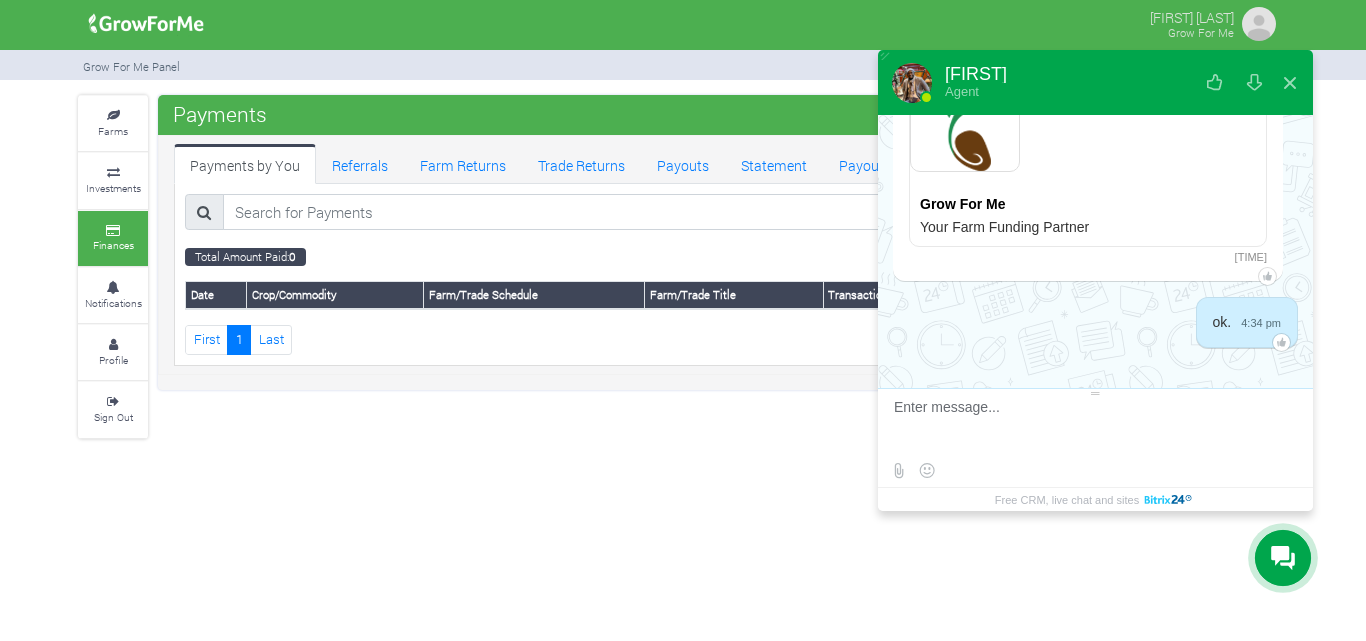 click on "Total Amount Paid:  0" at bounding box center [723, 255] 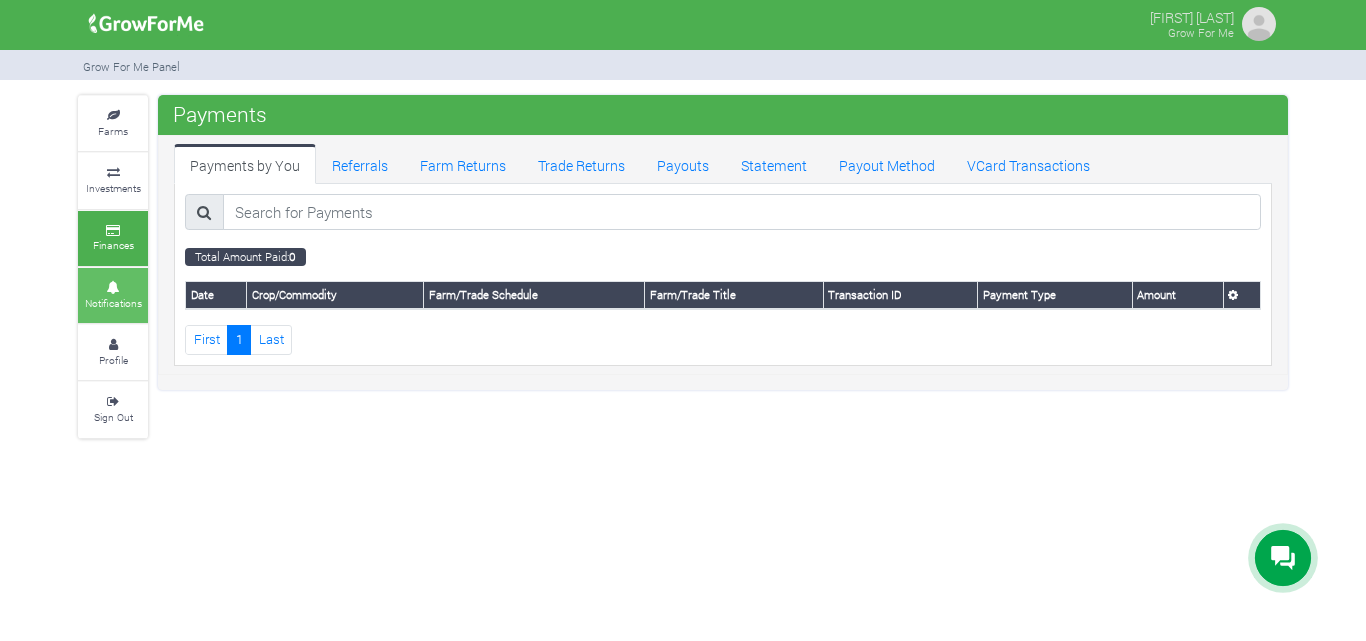 click at bounding box center (113, 288) 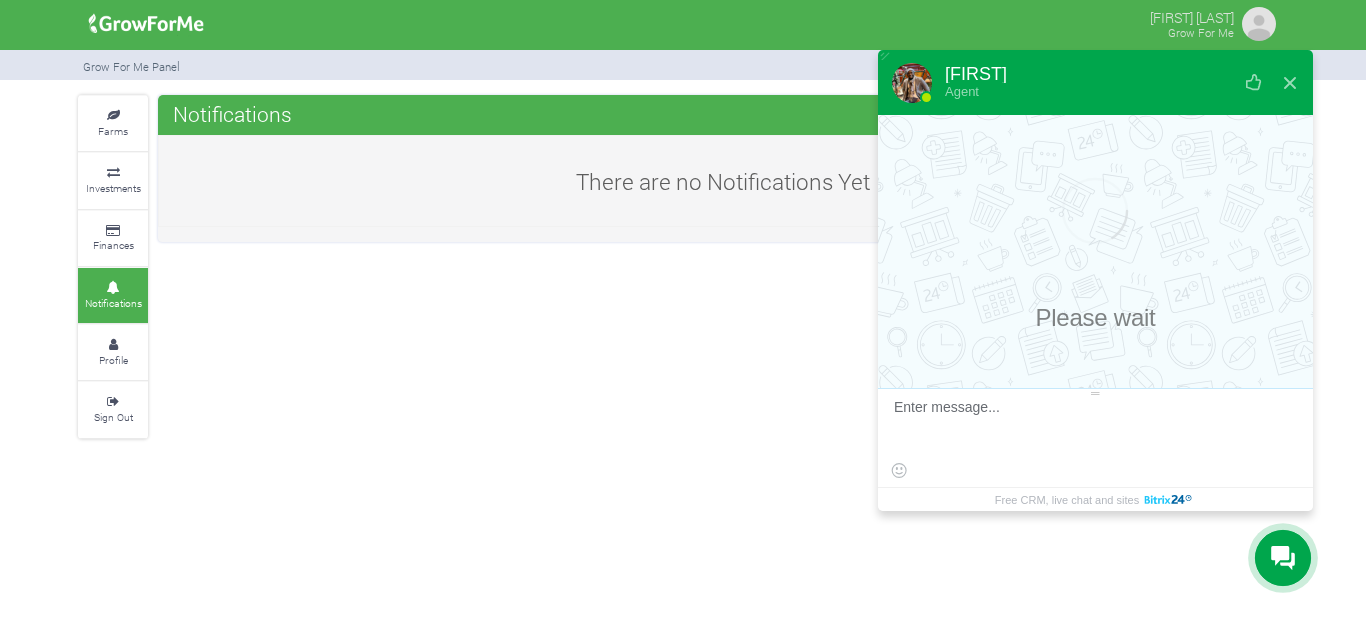 scroll, scrollTop: 0, scrollLeft: 0, axis: both 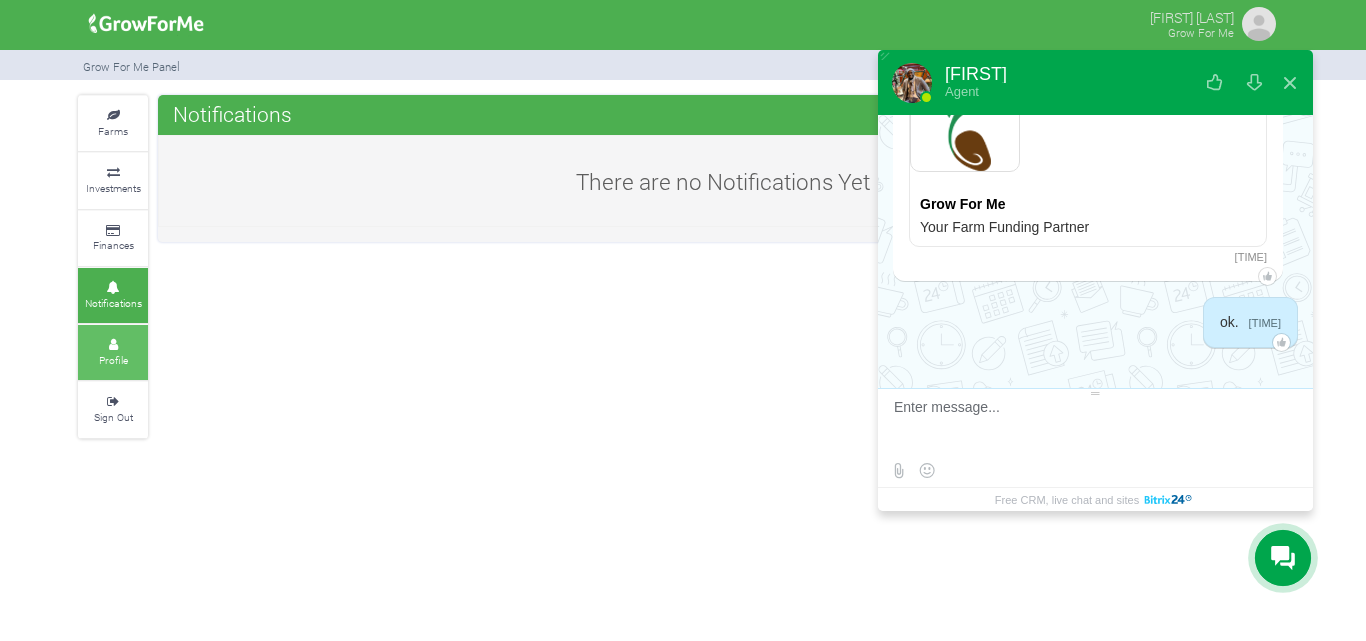 click on "Profile" at bounding box center [113, 352] 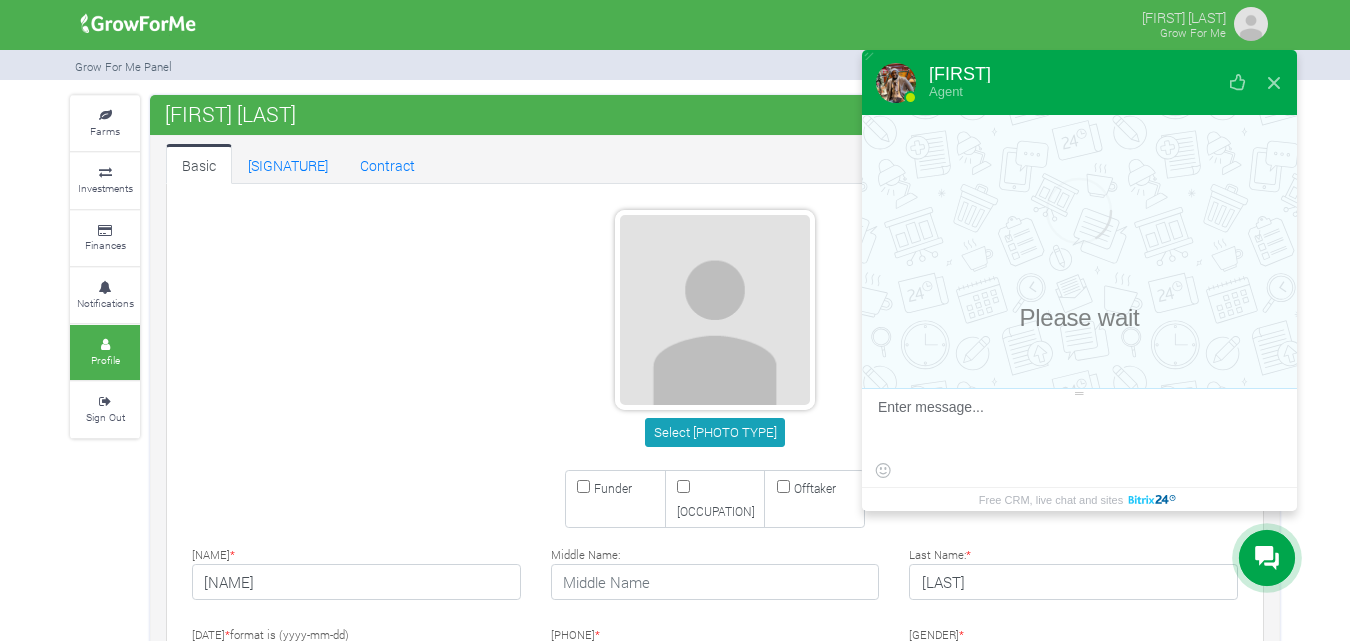 scroll, scrollTop: 0, scrollLeft: 0, axis: both 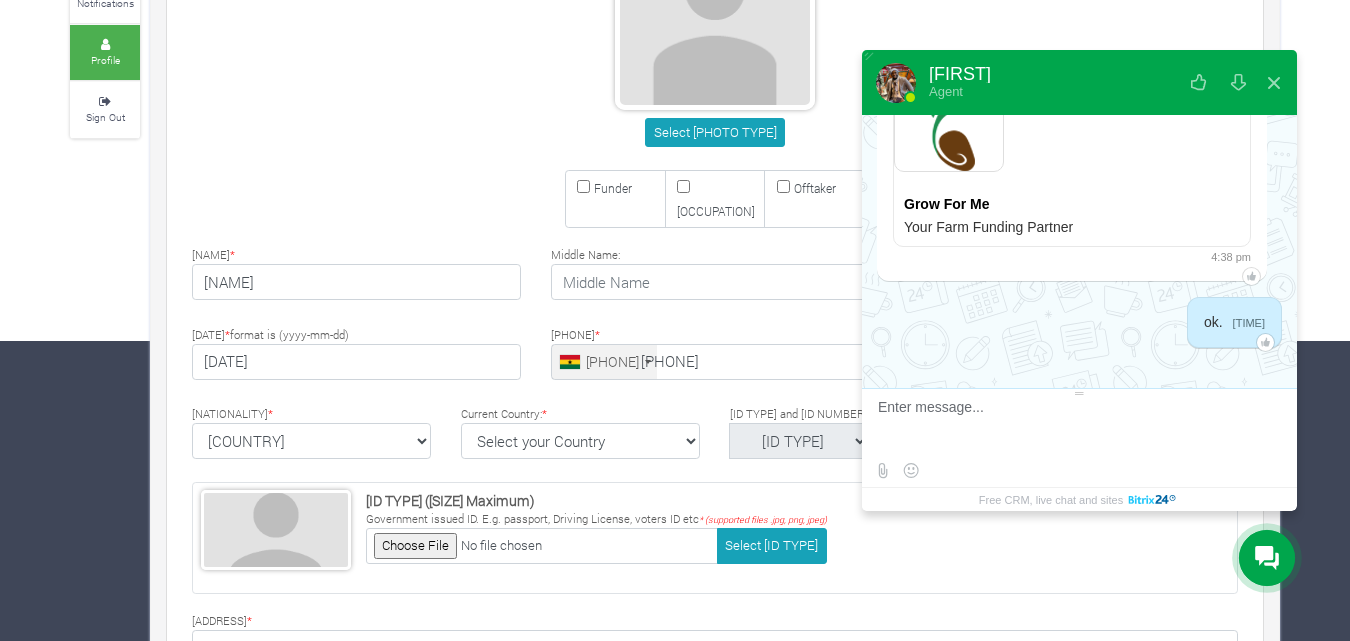 click at bounding box center [1267, 558] 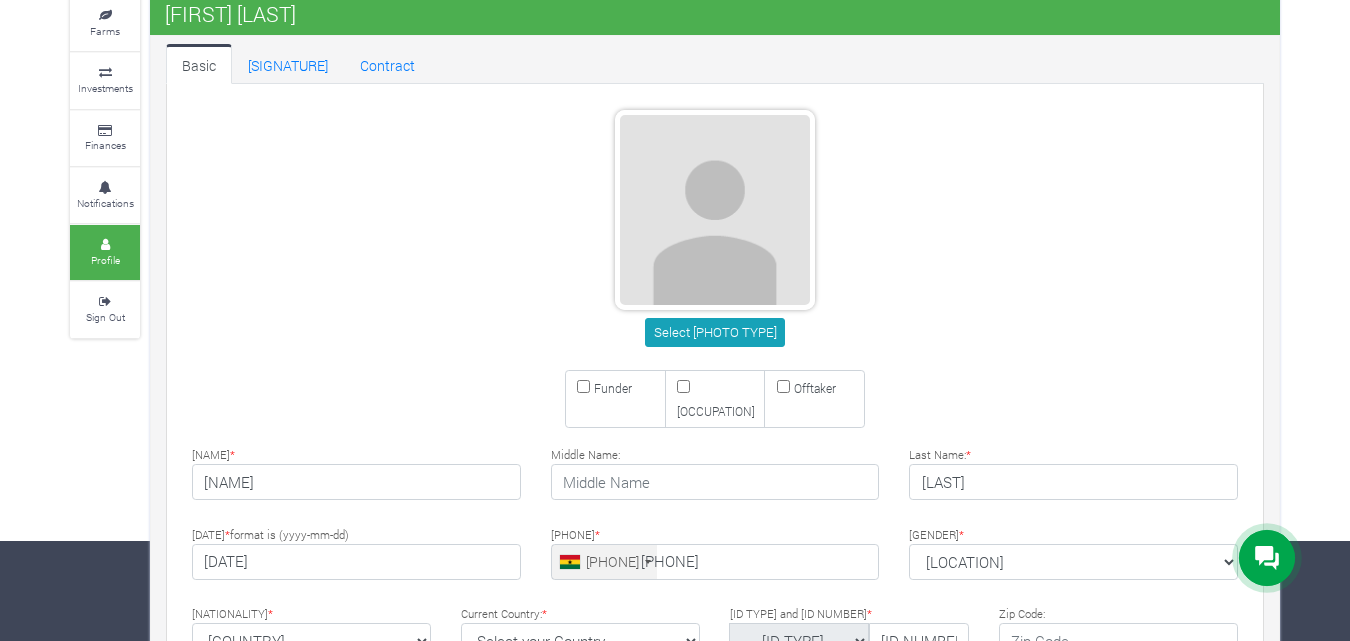 scroll, scrollTop: 0, scrollLeft: 0, axis: both 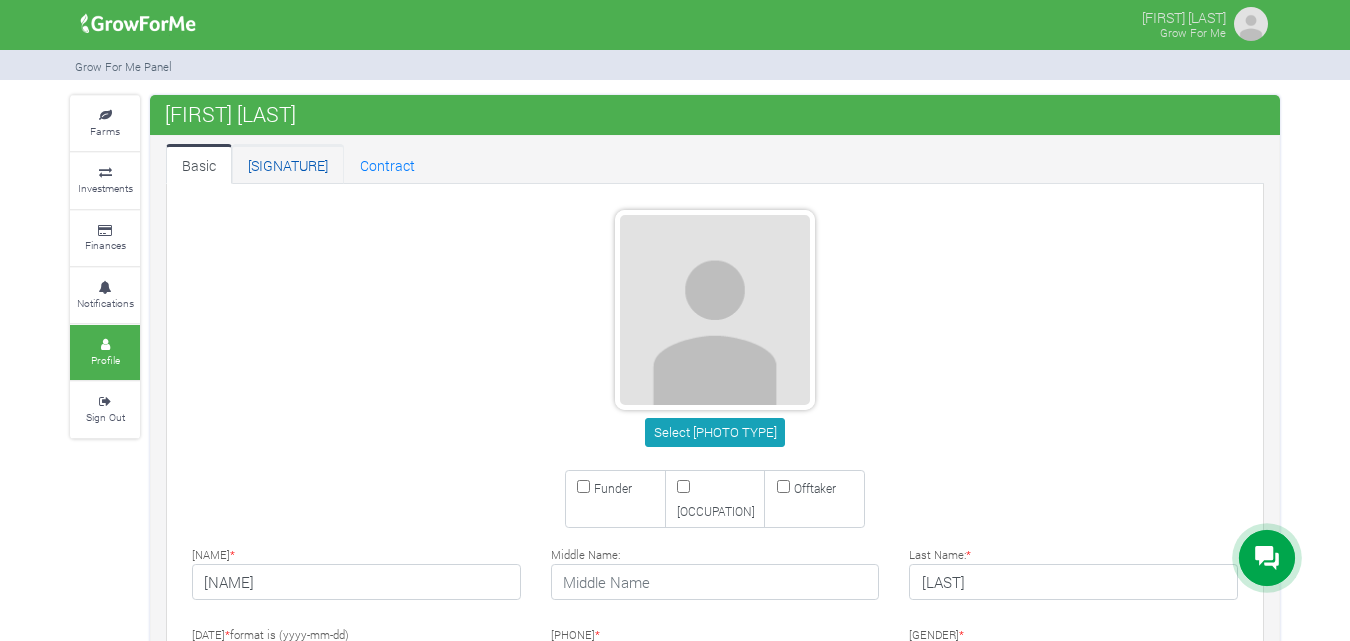 click on "[SIGNATURE]" at bounding box center (288, 164) 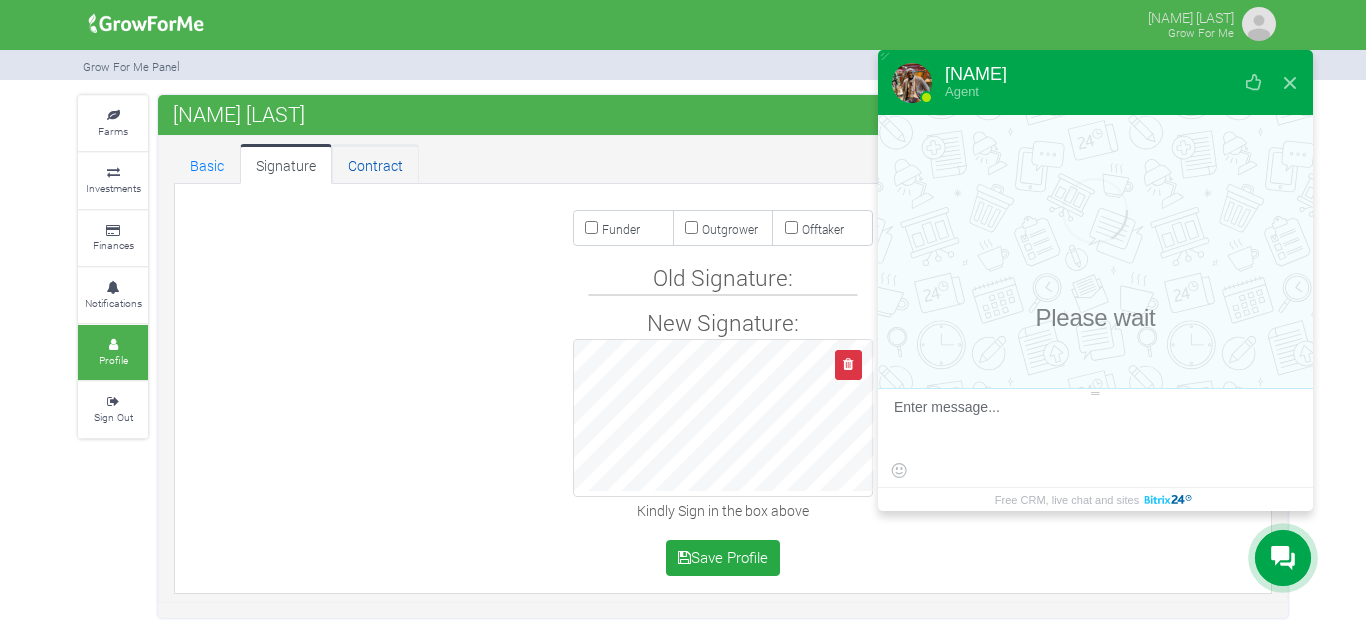 scroll, scrollTop: 0, scrollLeft: 0, axis: both 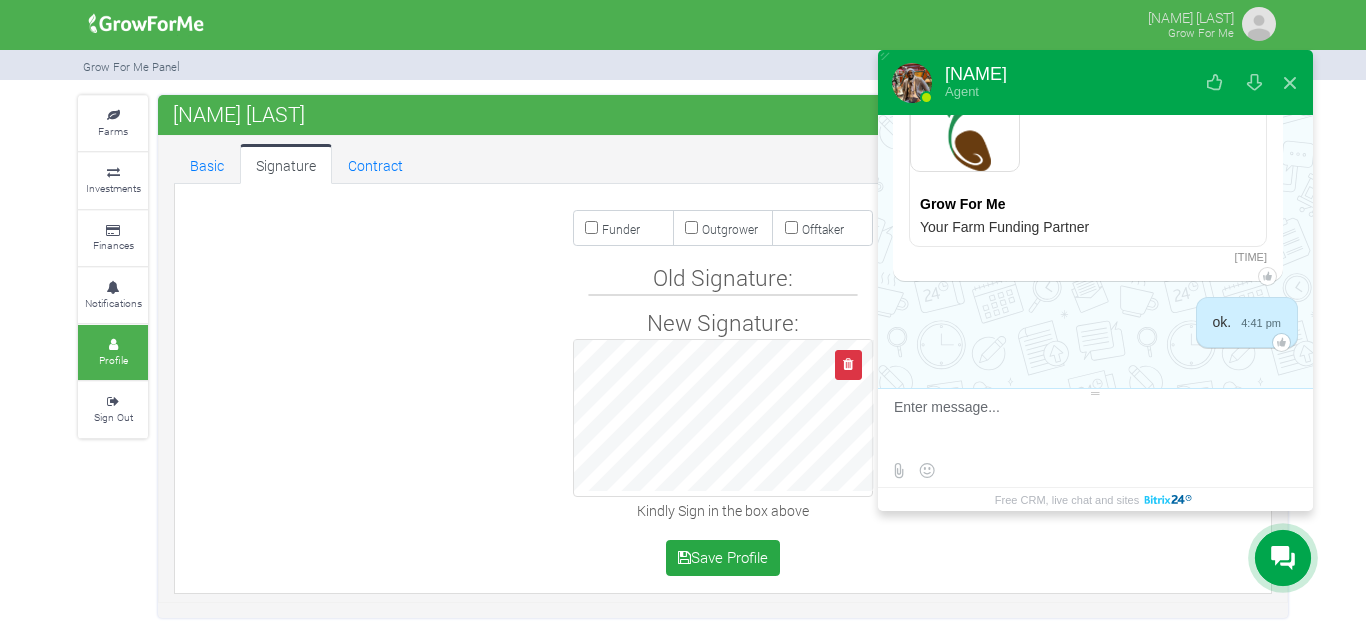click at bounding box center (1283, 558) 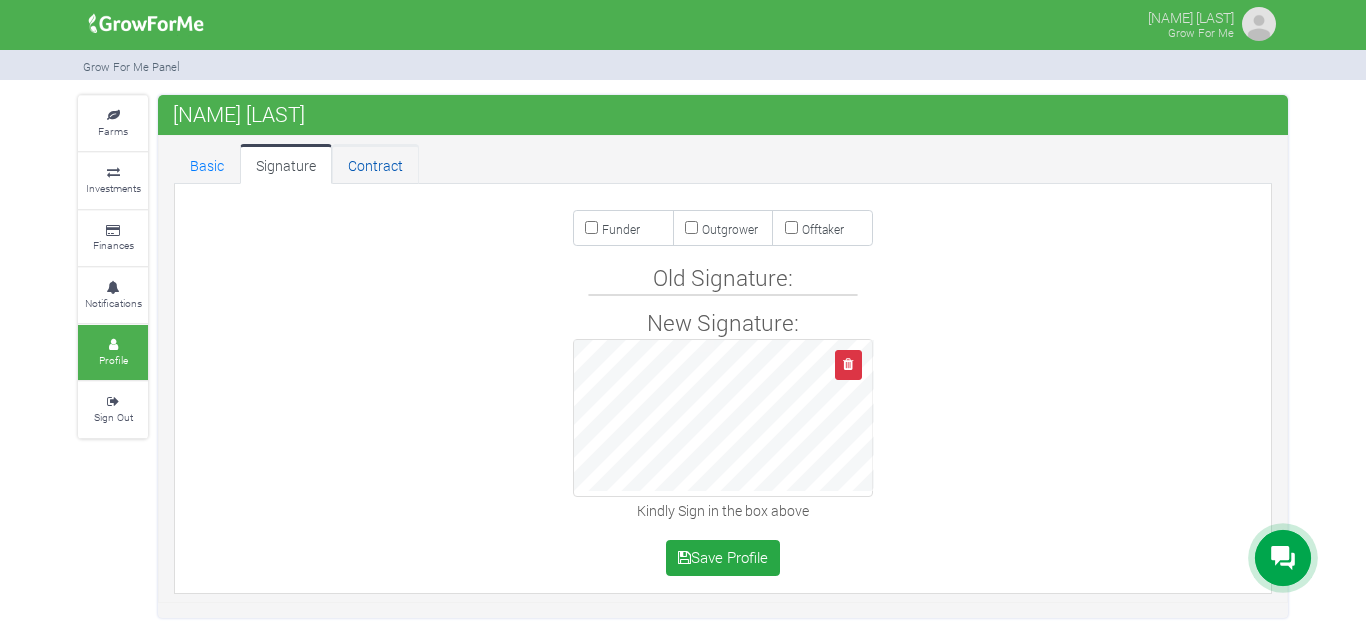 click on "Contract" at bounding box center (375, 164) 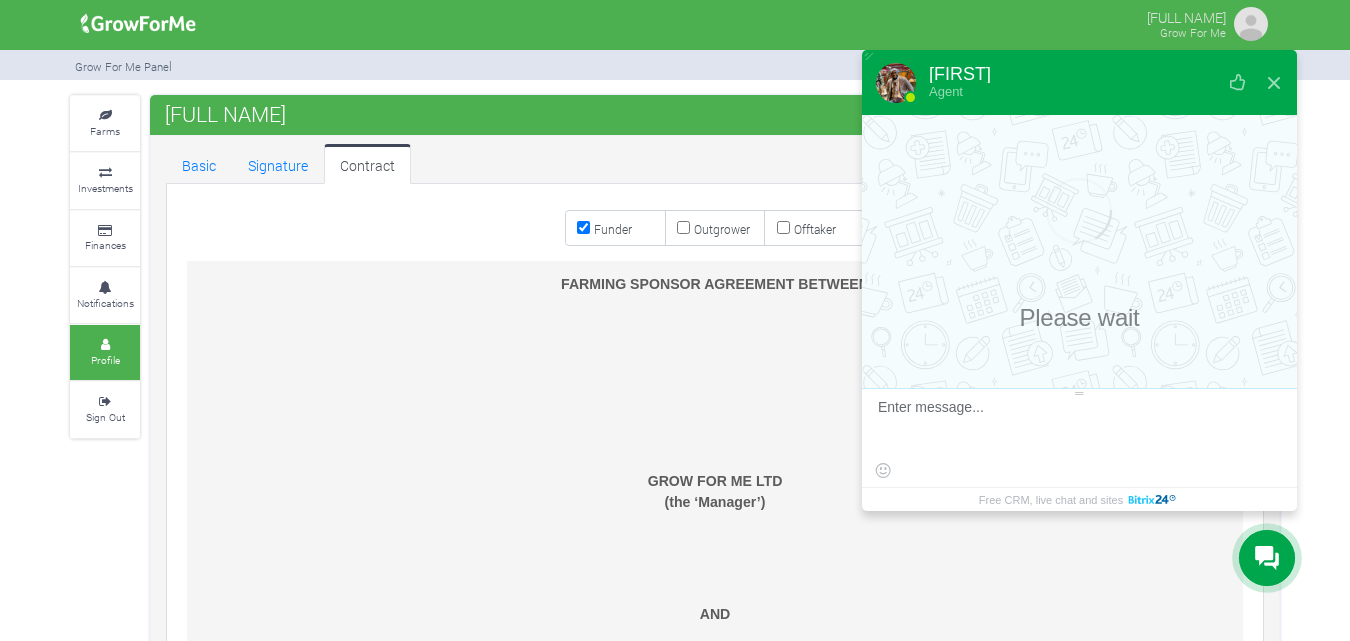 scroll, scrollTop: 0, scrollLeft: 0, axis: both 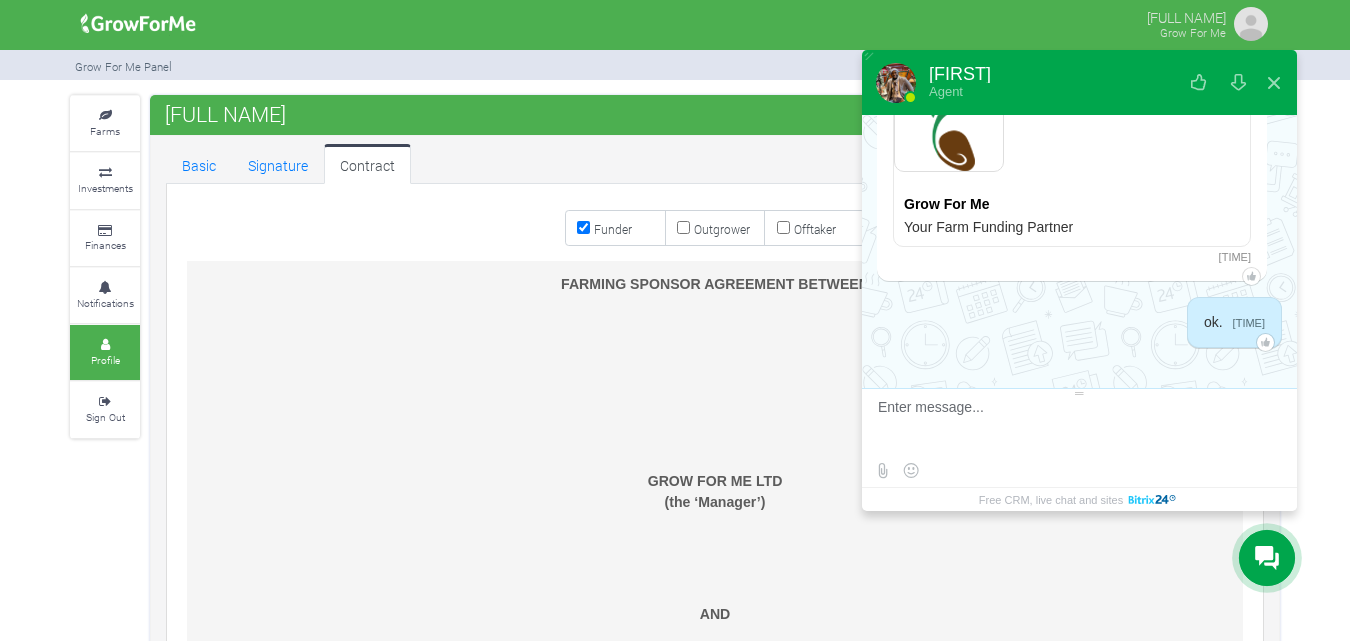 click at bounding box center [1267, 558] 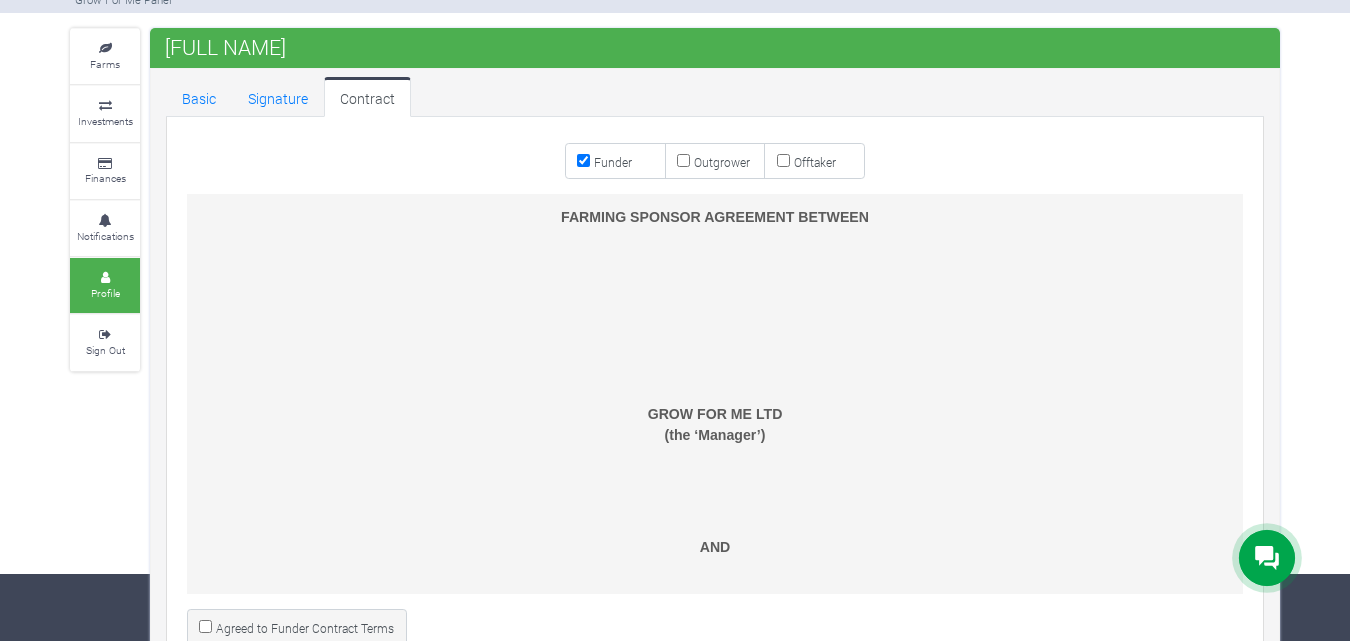 scroll, scrollTop: 64, scrollLeft: 0, axis: vertical 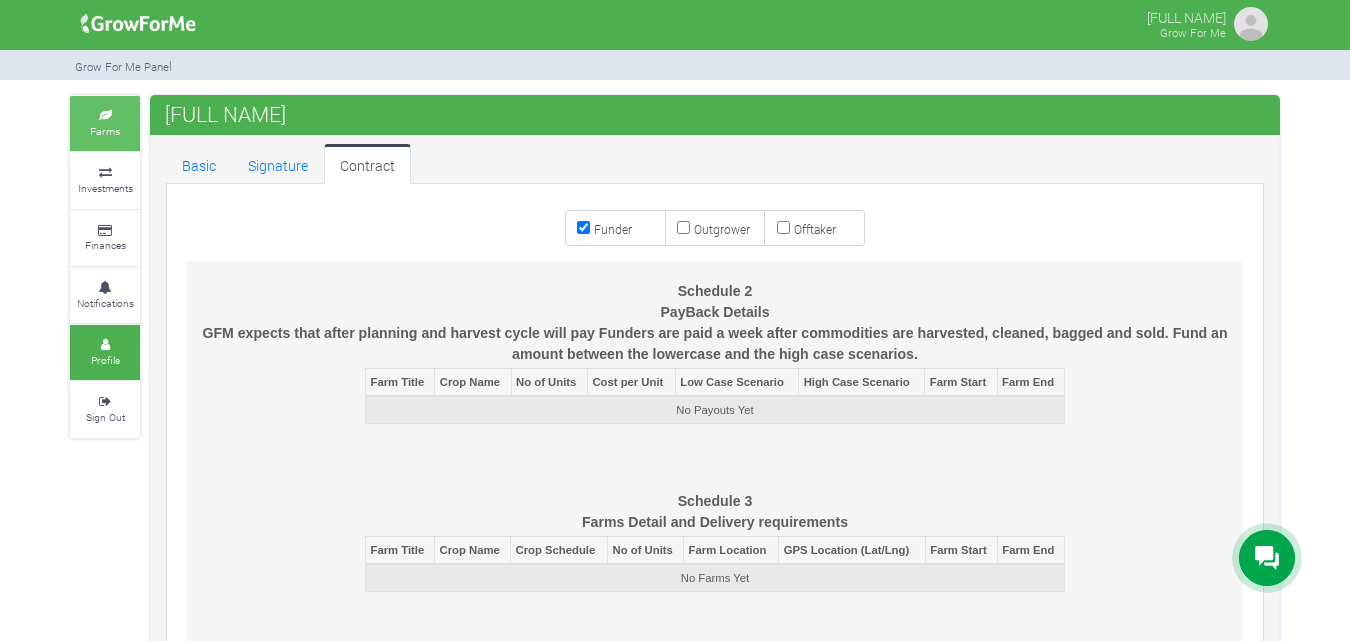 click on "Farms" at bounding box center (105, 131) 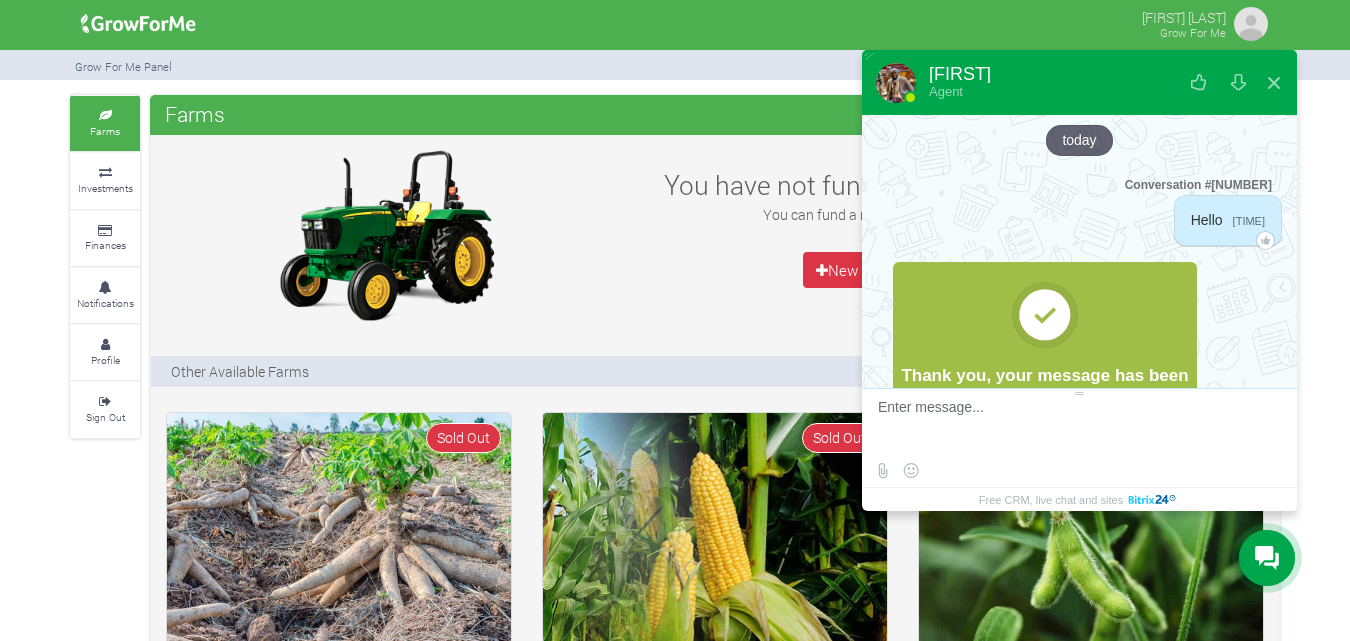 scroll, scrollTop: 0, scrollLeft: 0, axis: both 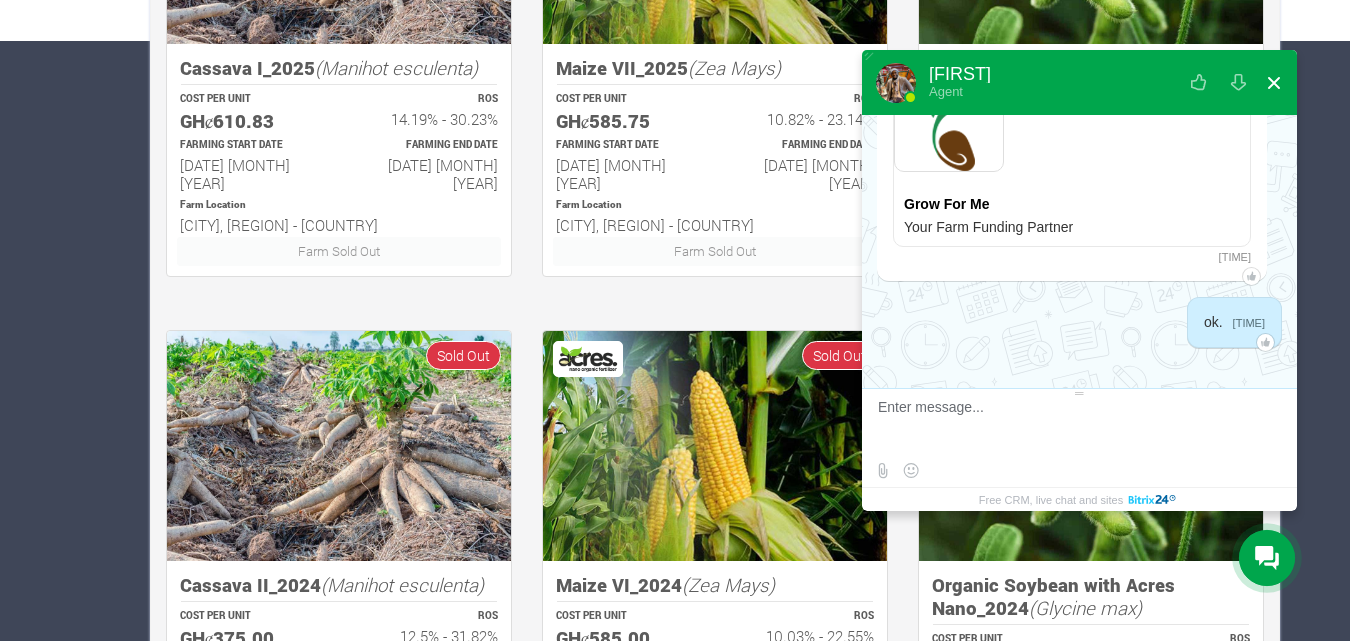 click at bounding box center (1274, 83) 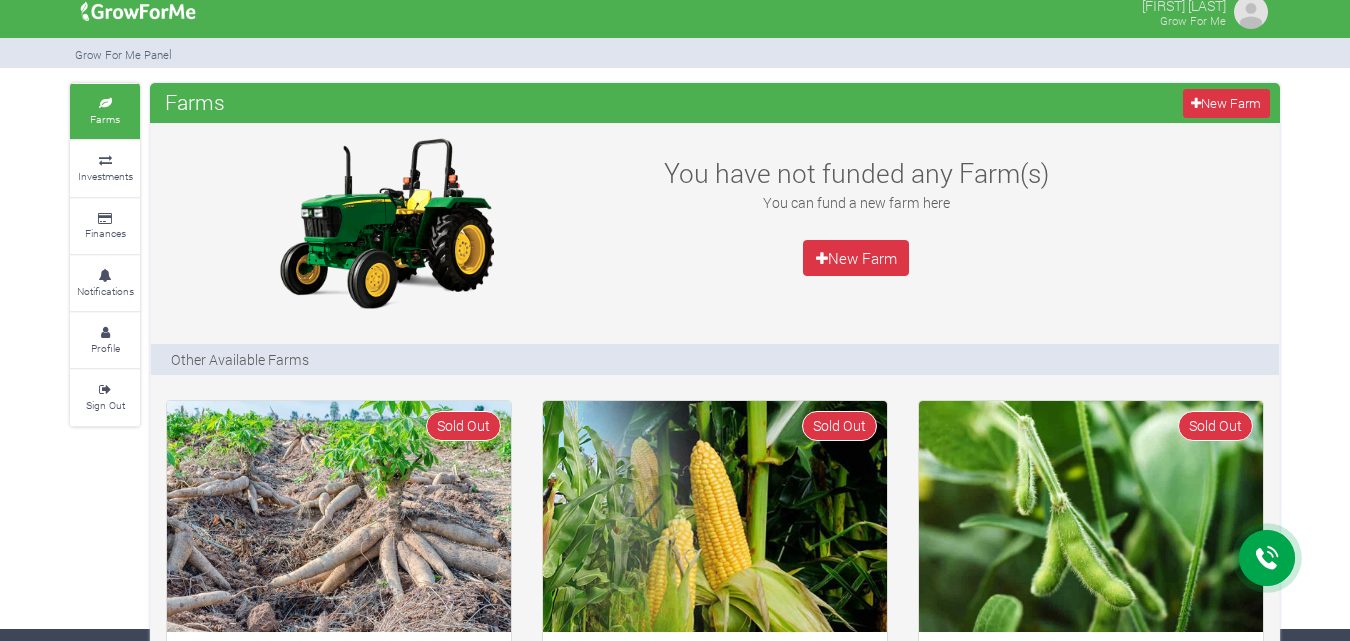 scroll, scrollTop: 0, scrollLeft: 0, axis: both 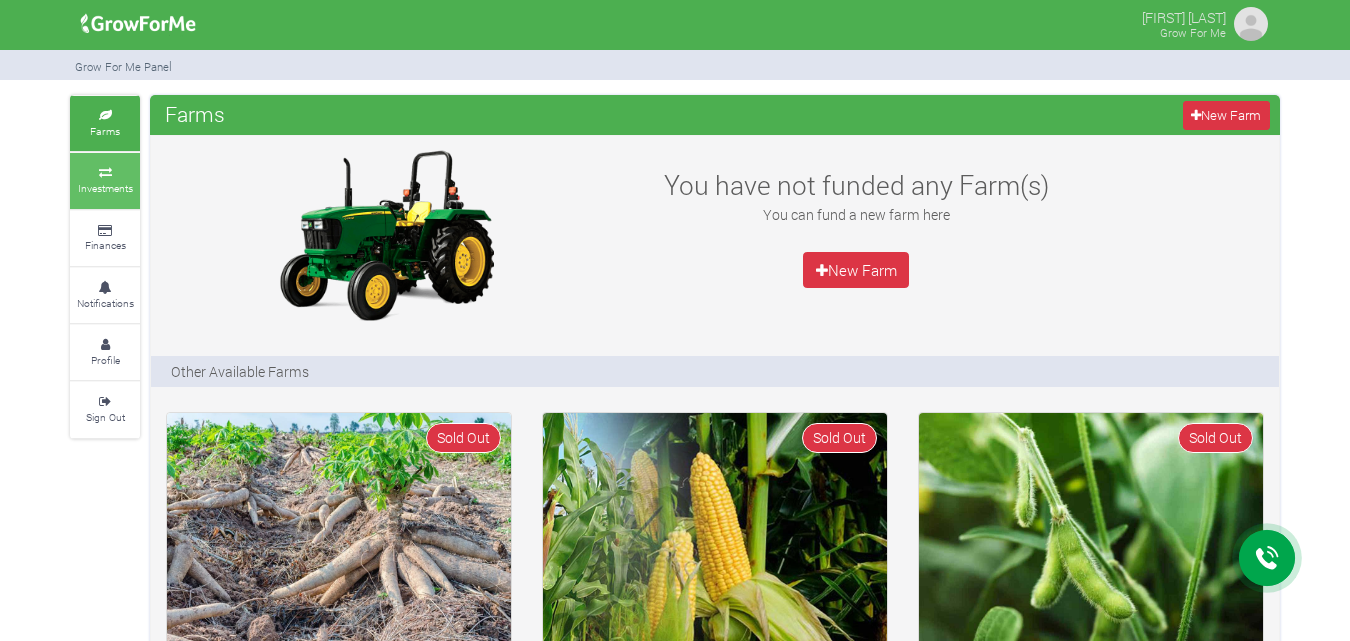 click at bounding box center (105, 173) 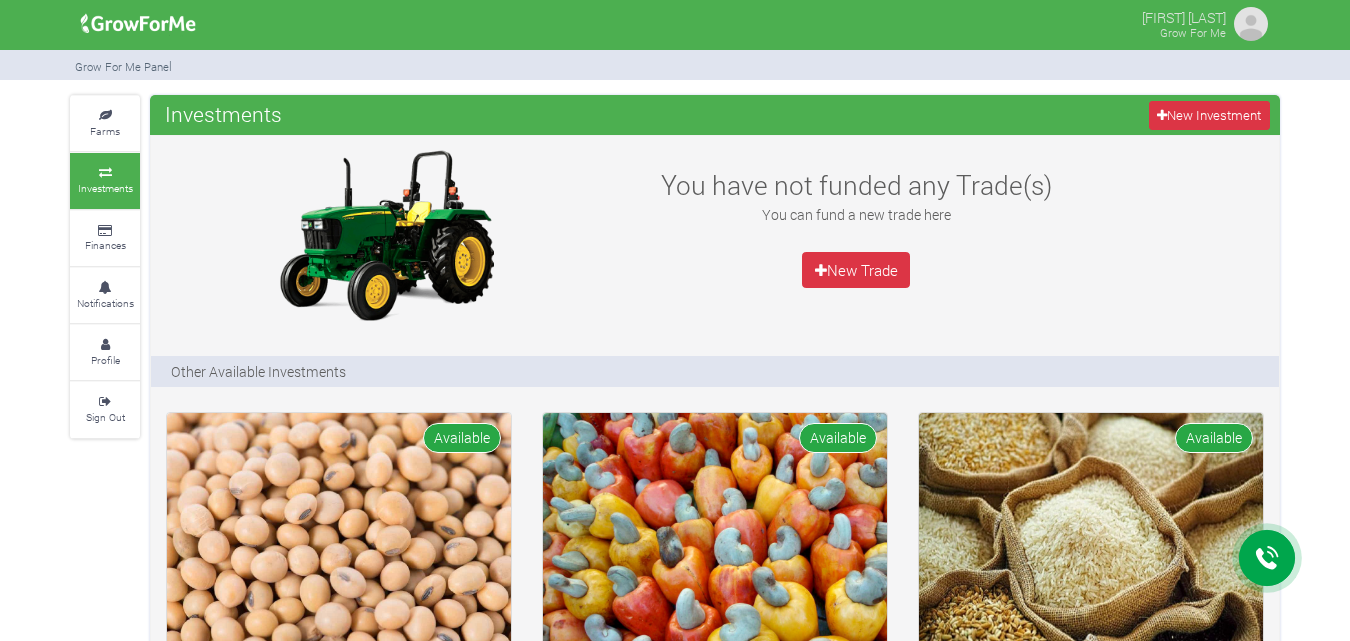 scroll, scrollTop: 0, scrollLeft: 0, axis: both 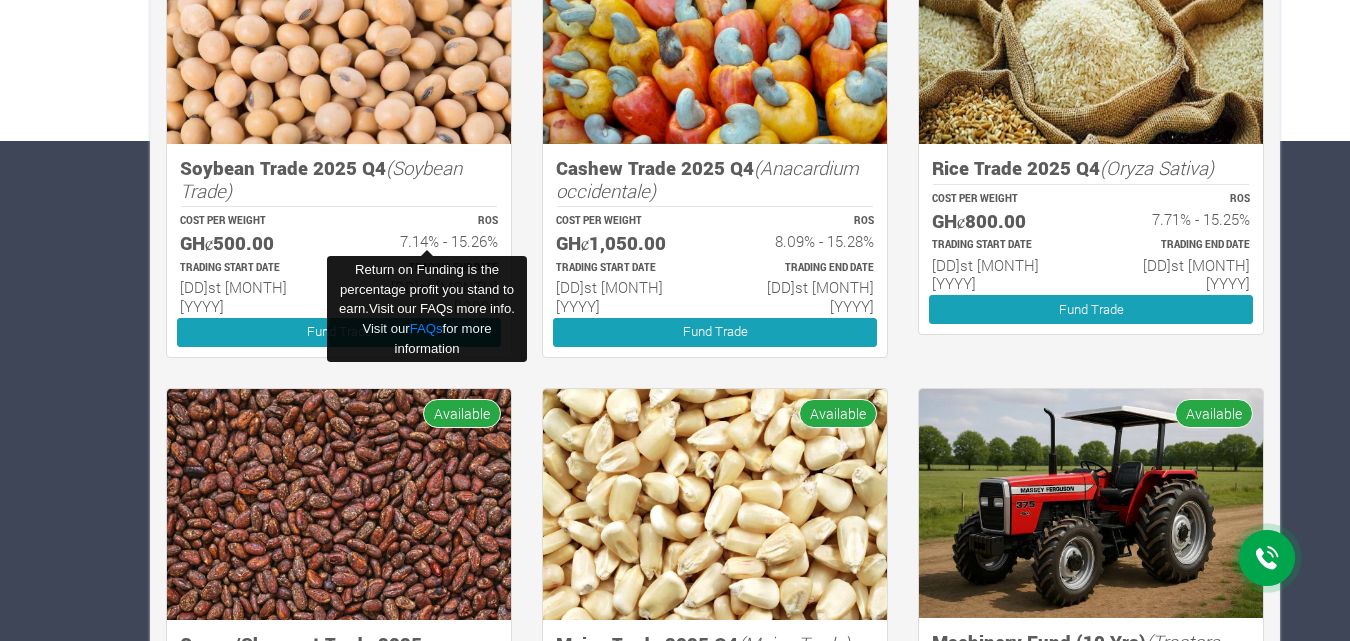 click on "7.14% - 15.26%" at bounding box center (427, 241) 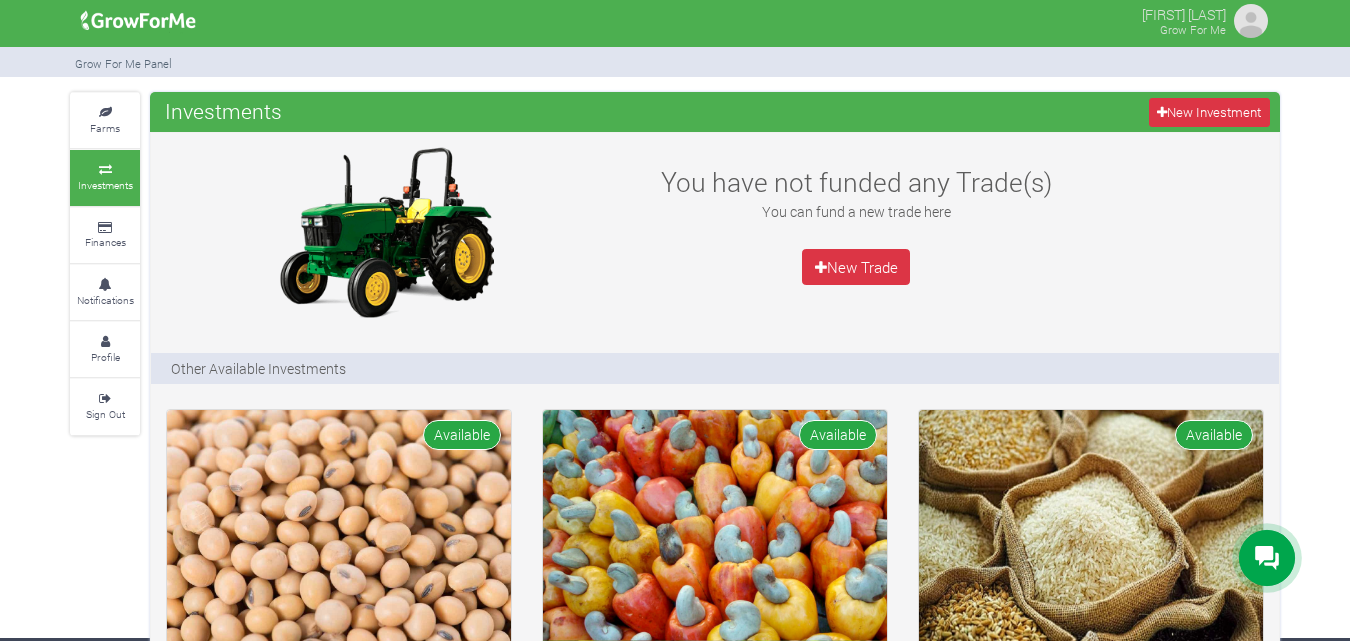 scroll, scrollTop: 0, scrollLeft: 0, axis: both 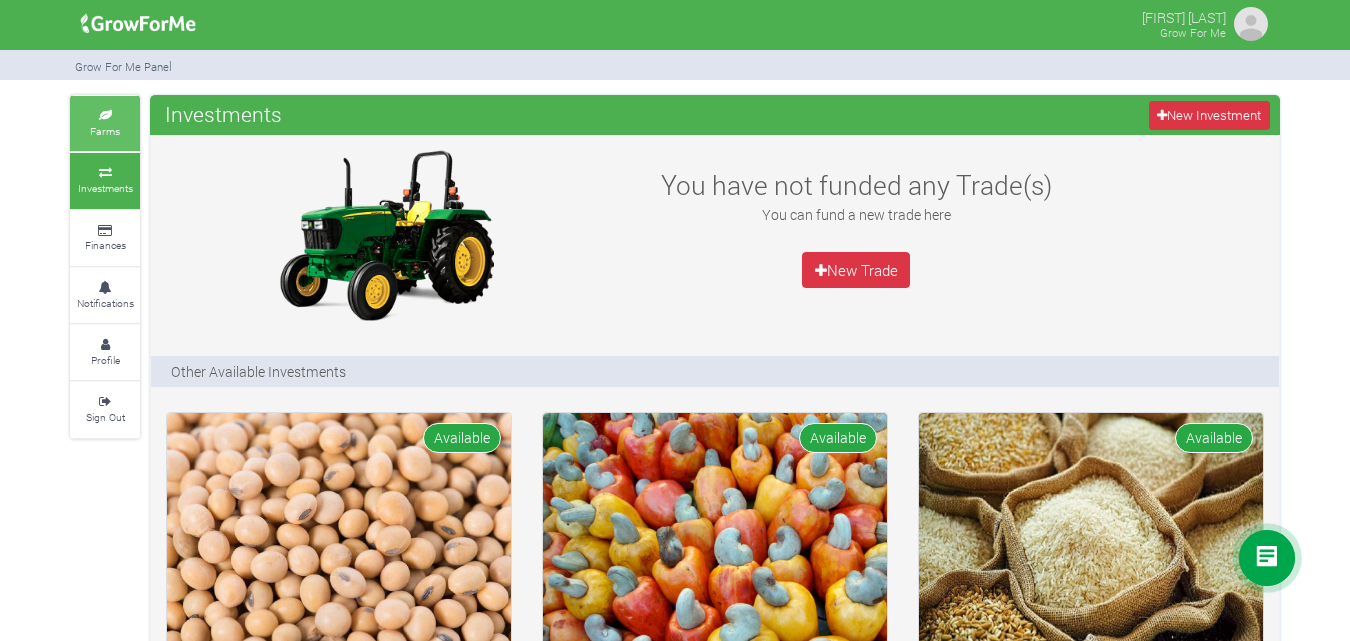 click on "Farms" at bounding box center [105, 131] 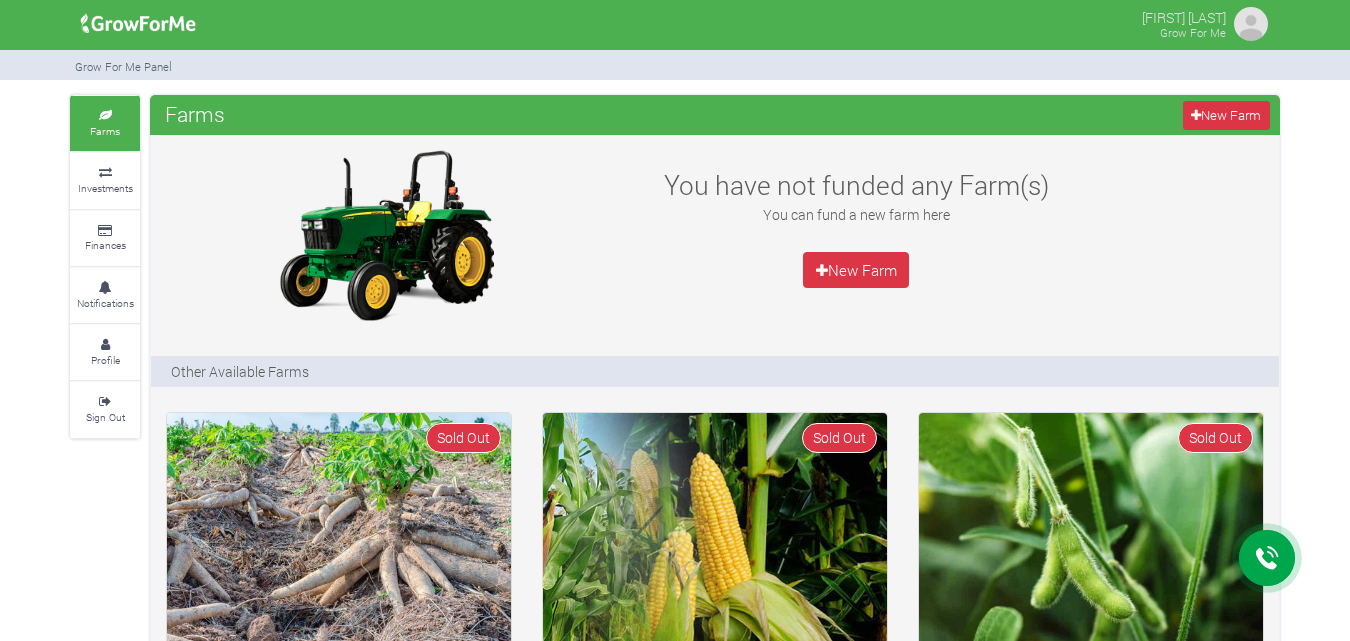 scroll, scrollTop: 200, scrollLeft: 0, axis: vertical 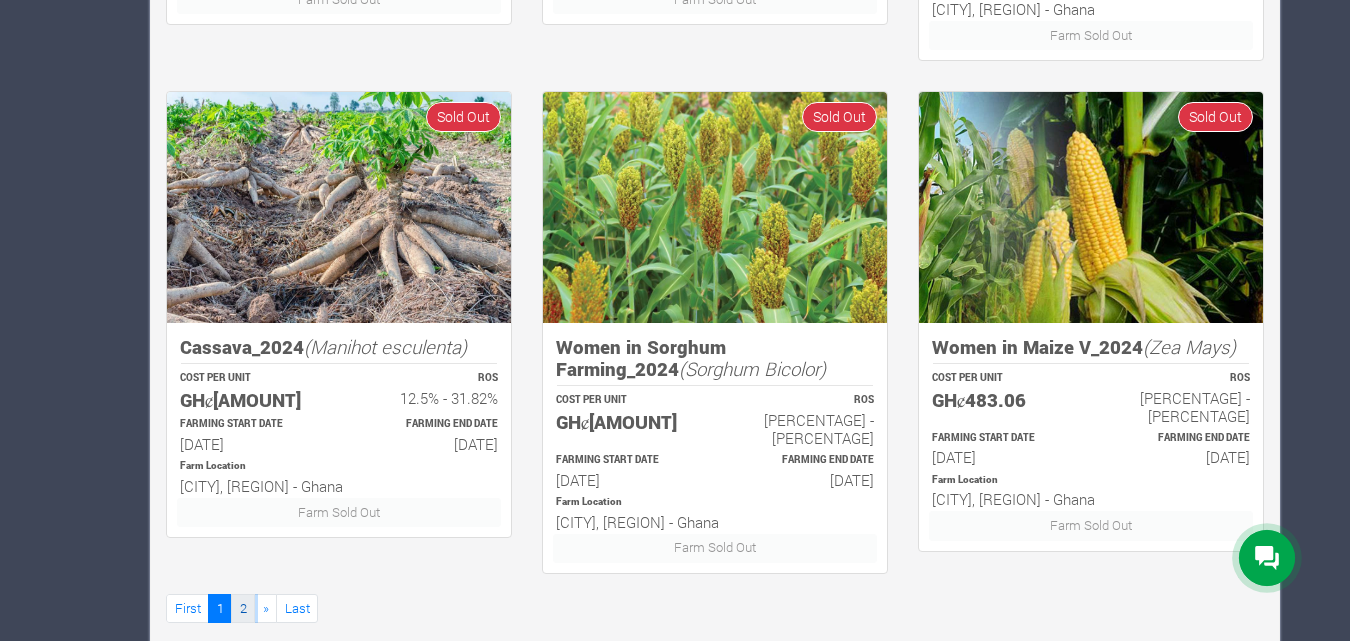 click on "2" at bounding box center (243, 608) 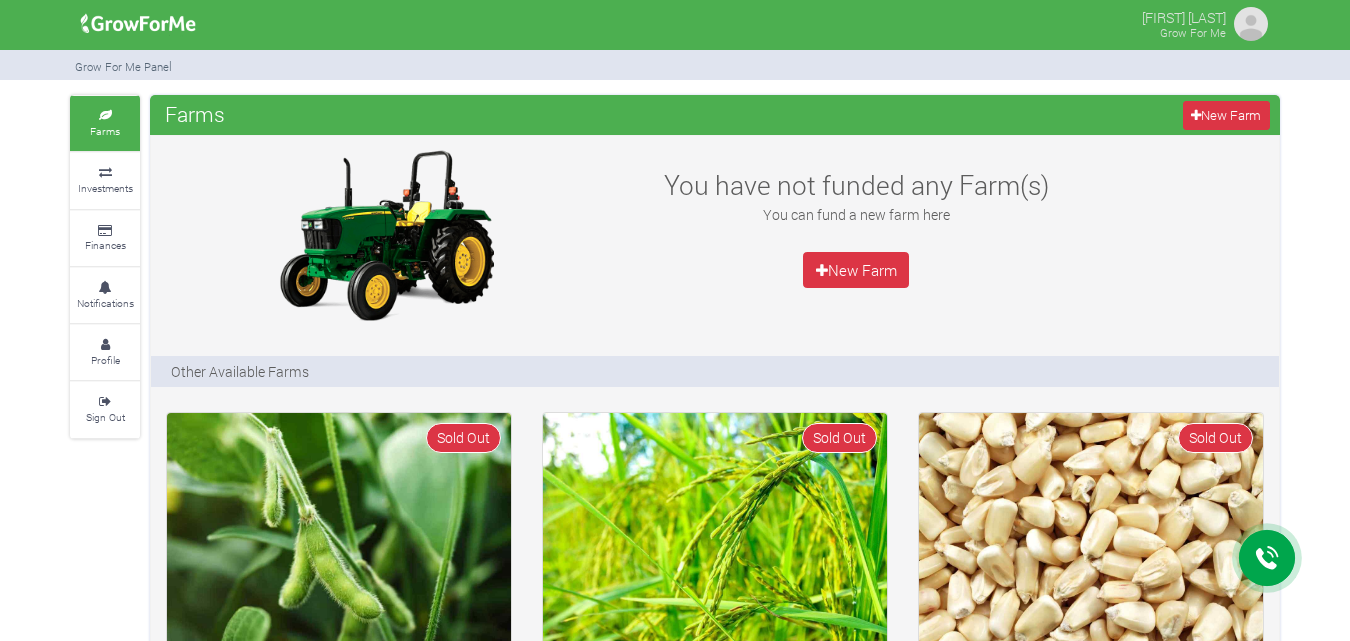 scroll, scrollTop: 0, scrollLeft: 0, axis: both 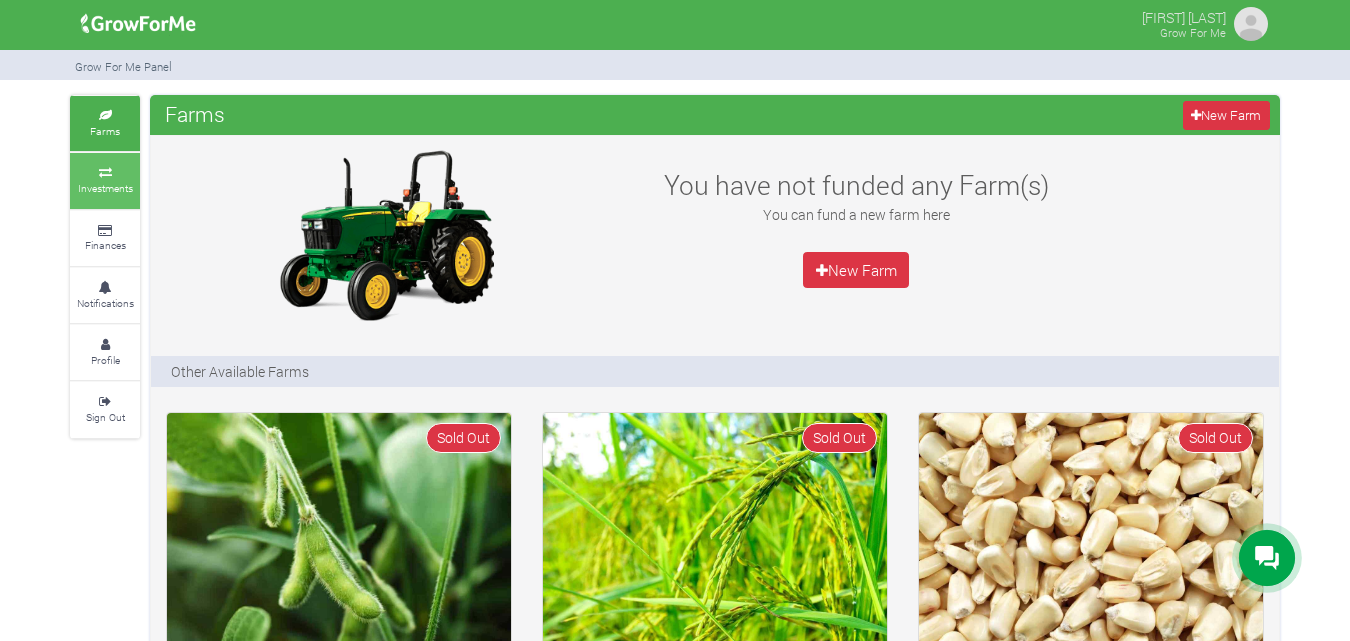 click on "Investments" at bounding box center (105, 188) 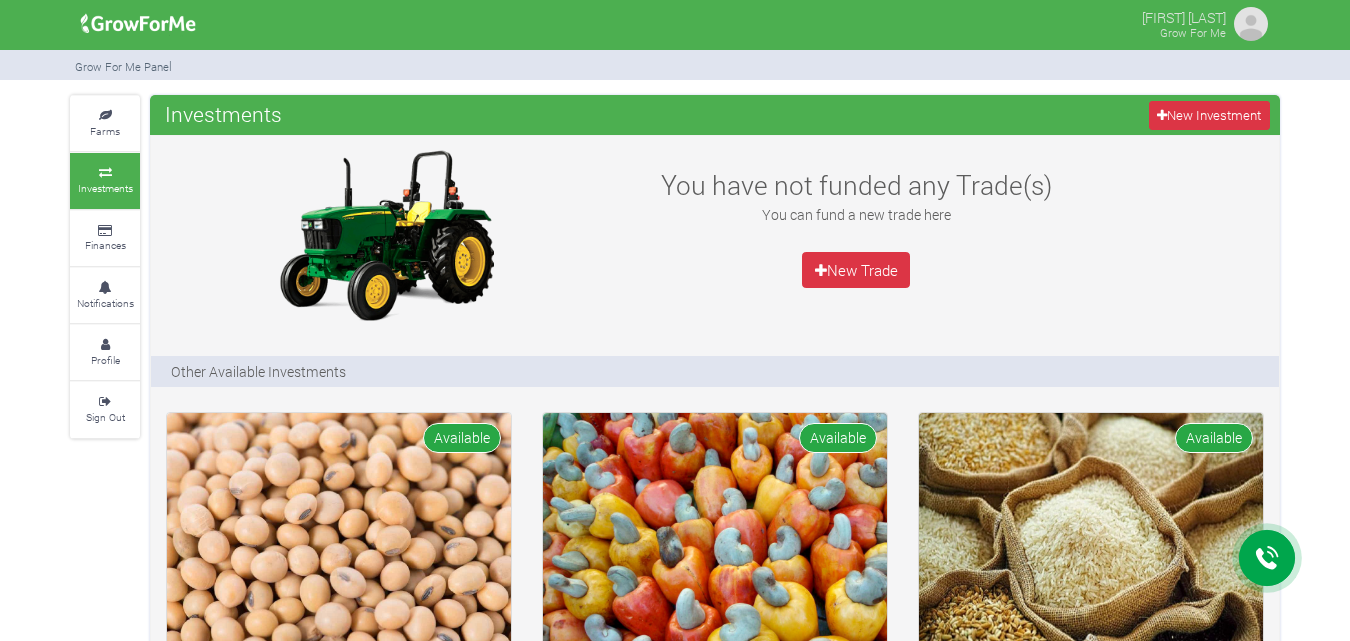 scroll, scrollTop: 0, scrollLeft: 0, axis: both 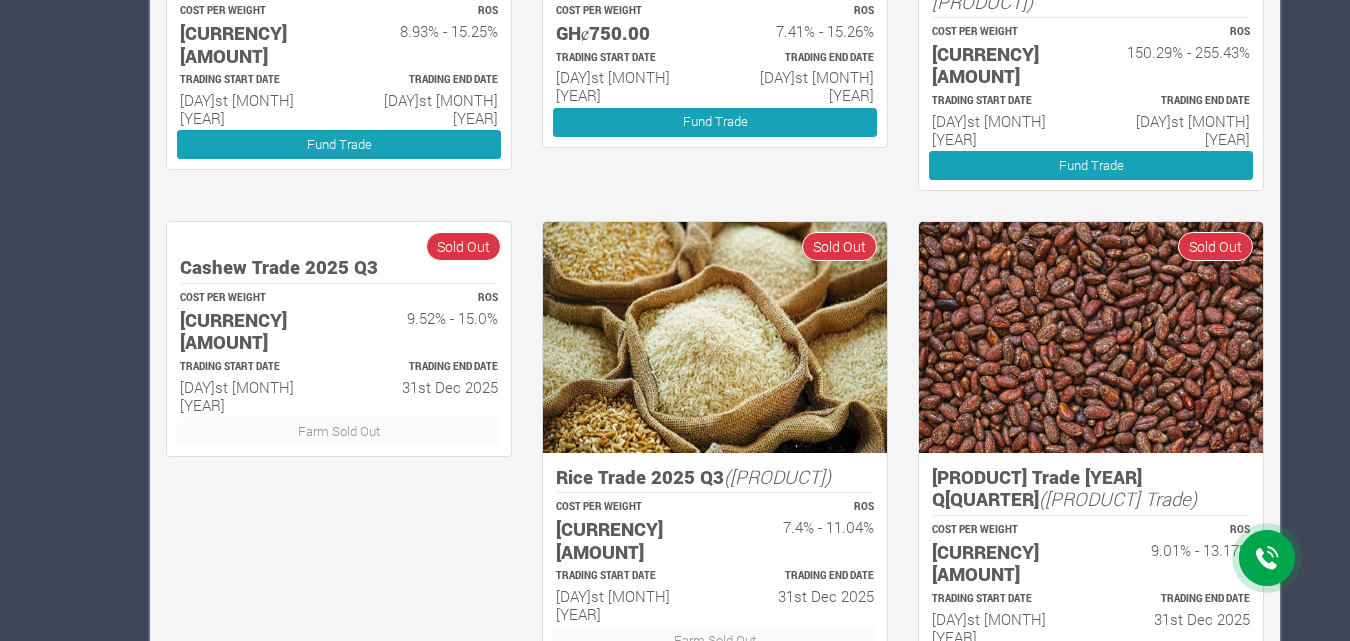 click on "2" at bounding box center [243, 723] 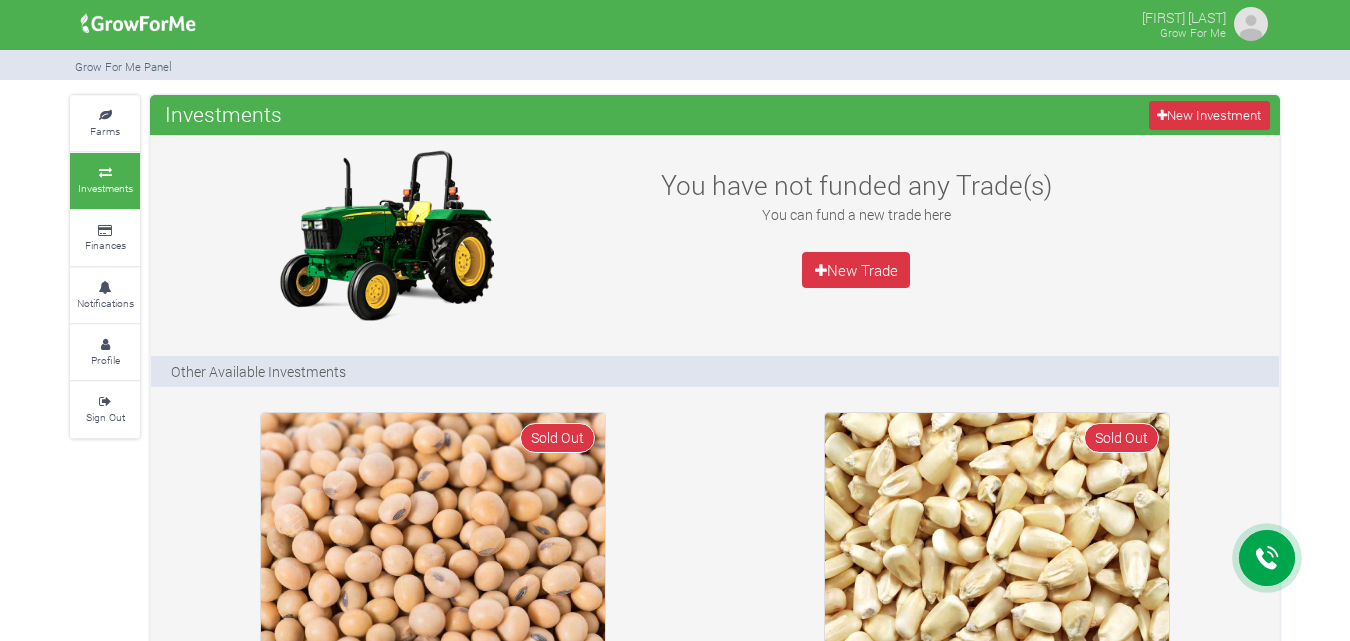 scroll, scrollTop: 0, scrollLeft: 0, axis: both 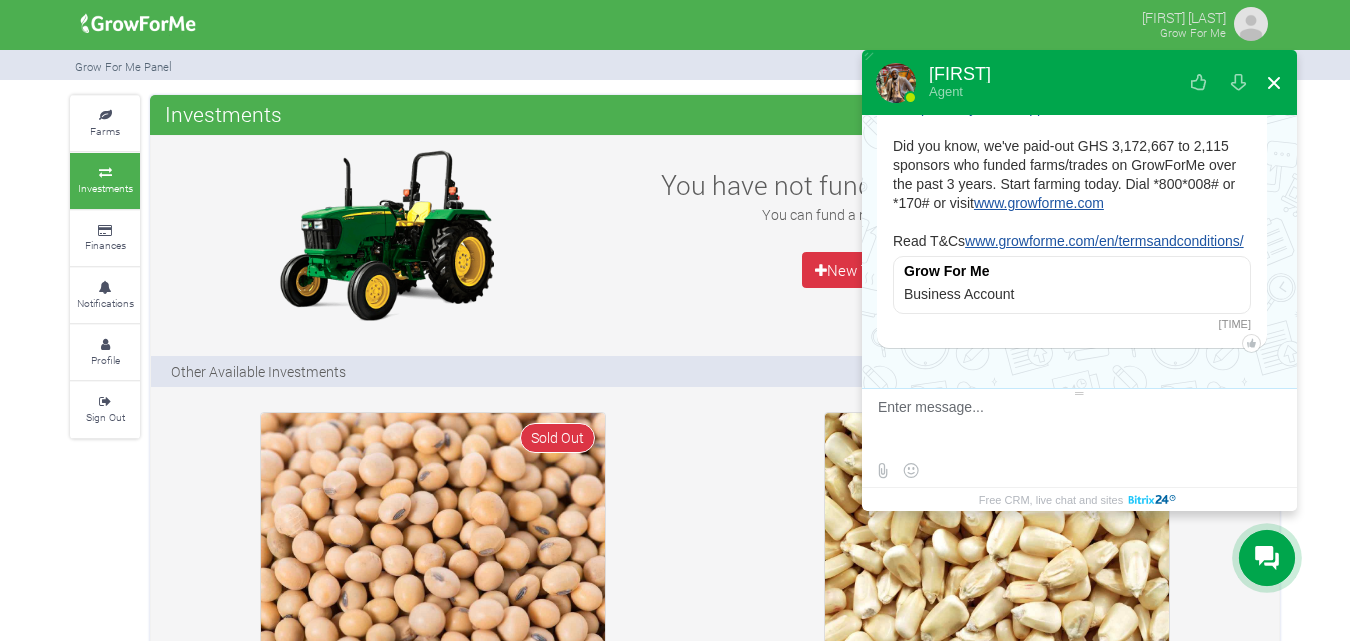 click at bounding box center [1274, 83] 